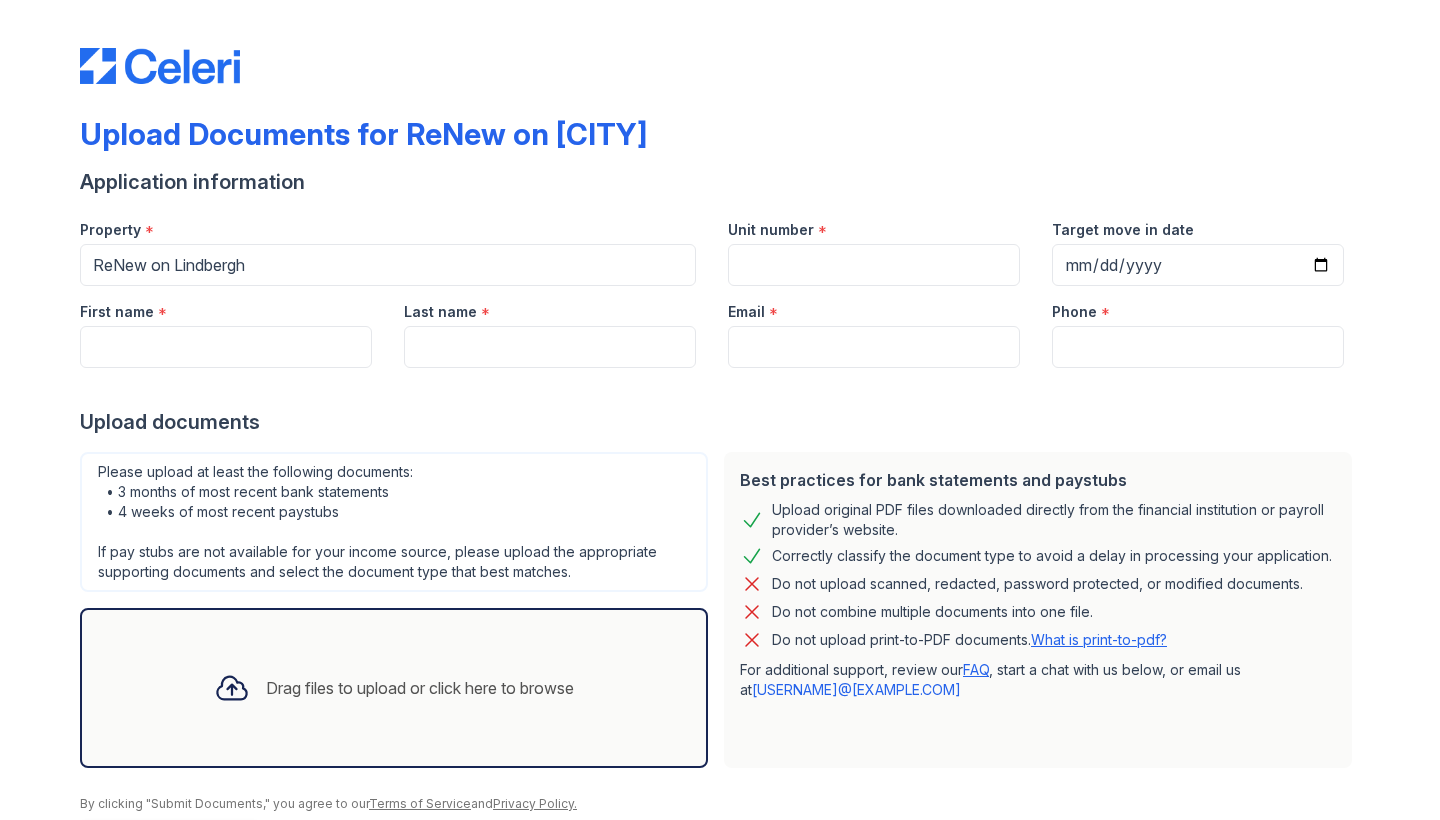 scroll, scrollTop: 0, scrollLeft: 0, axis: both 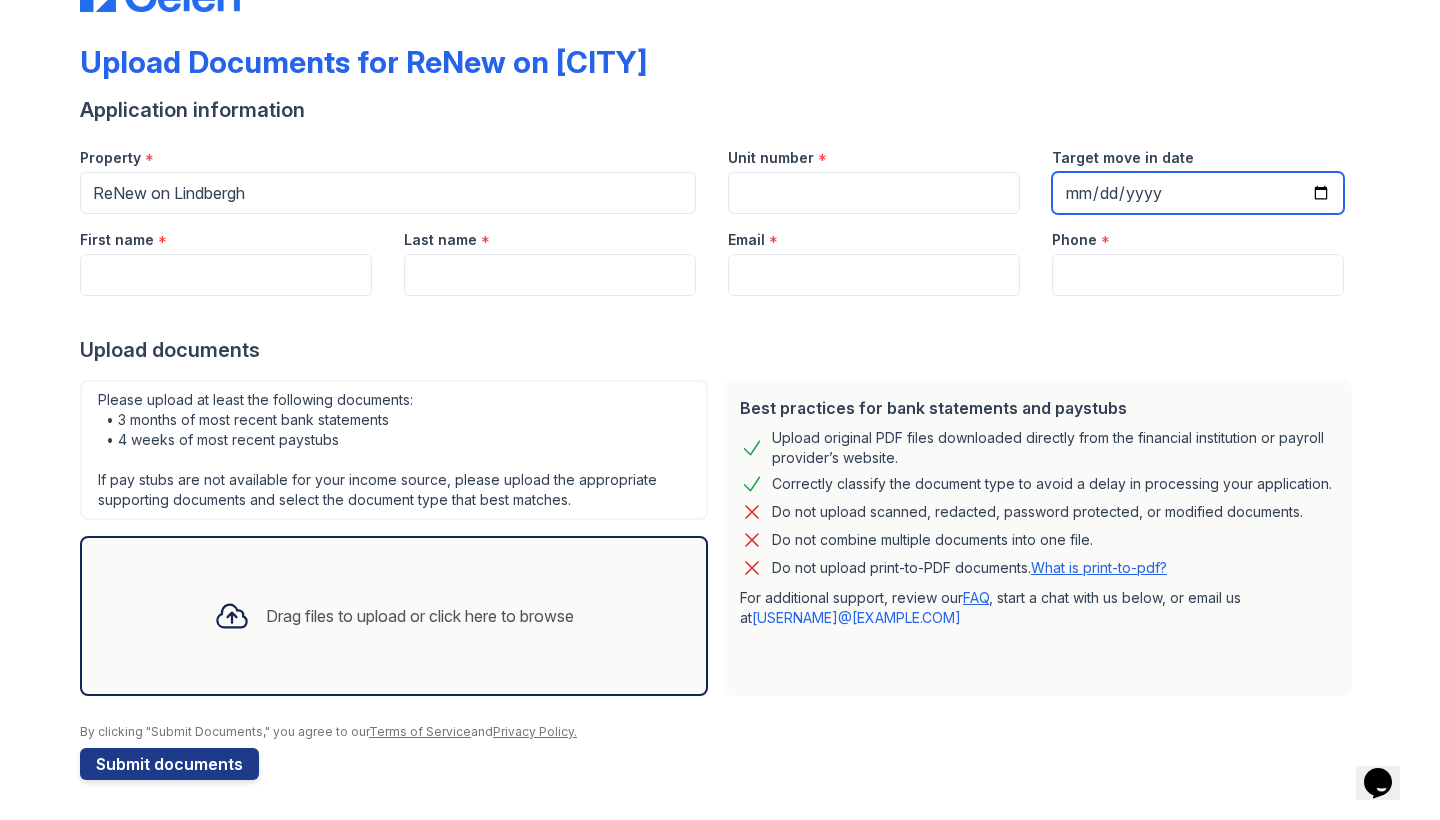 click on "Target move in date" at bounding box center [1198, 193] 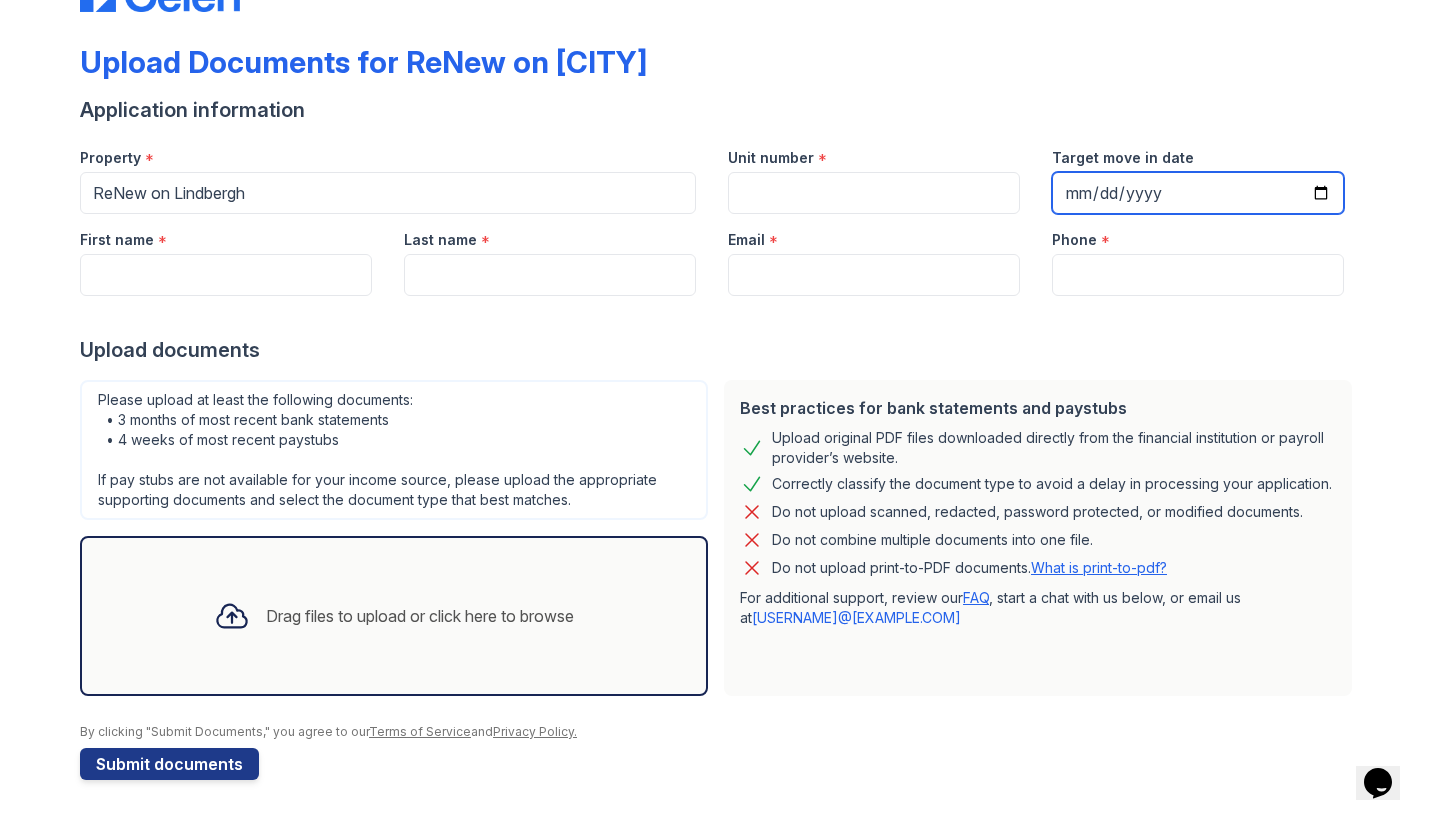 type on "2025-08-05" 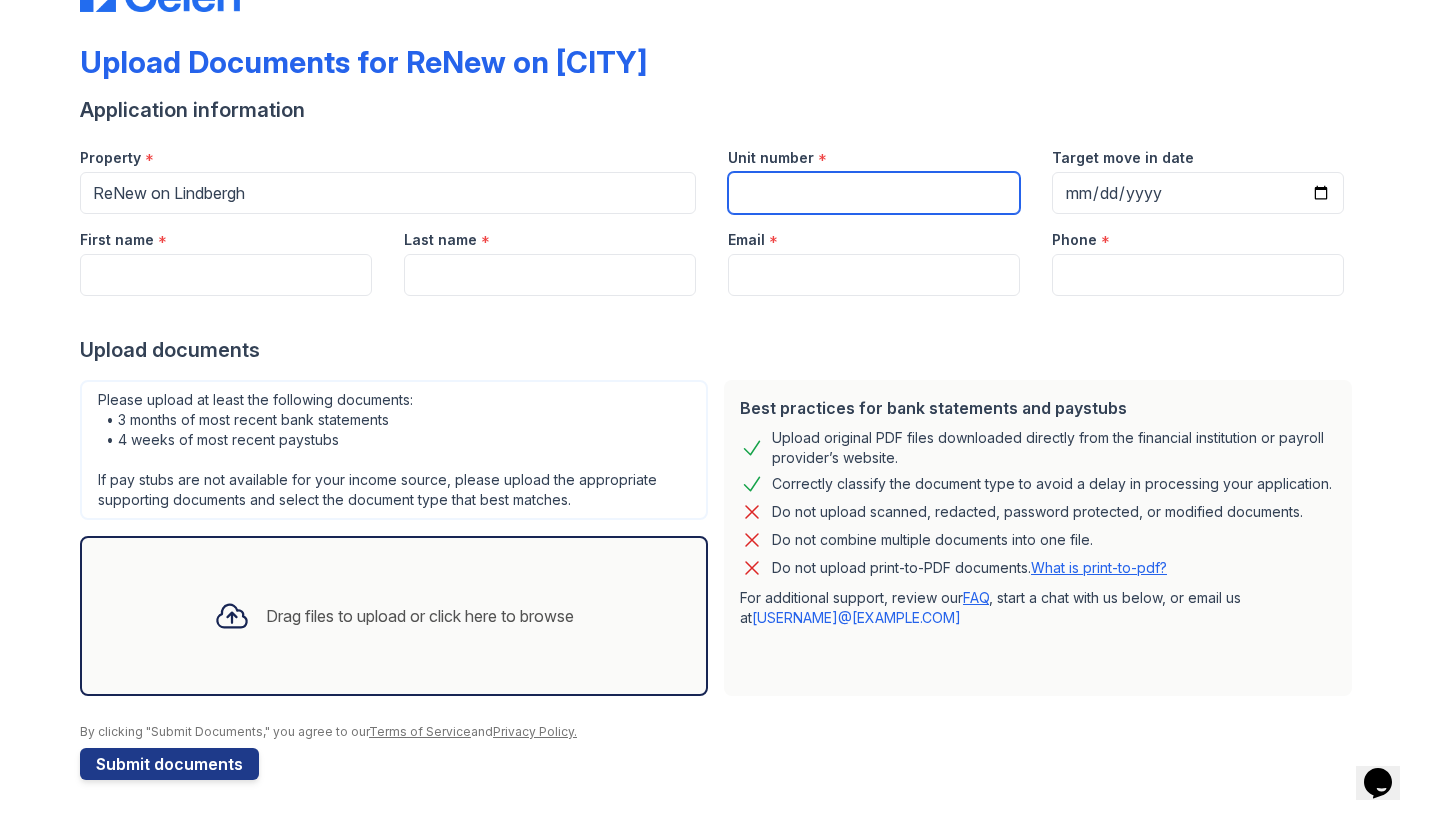 click on "Unit number" at bounding box center (874, 193) 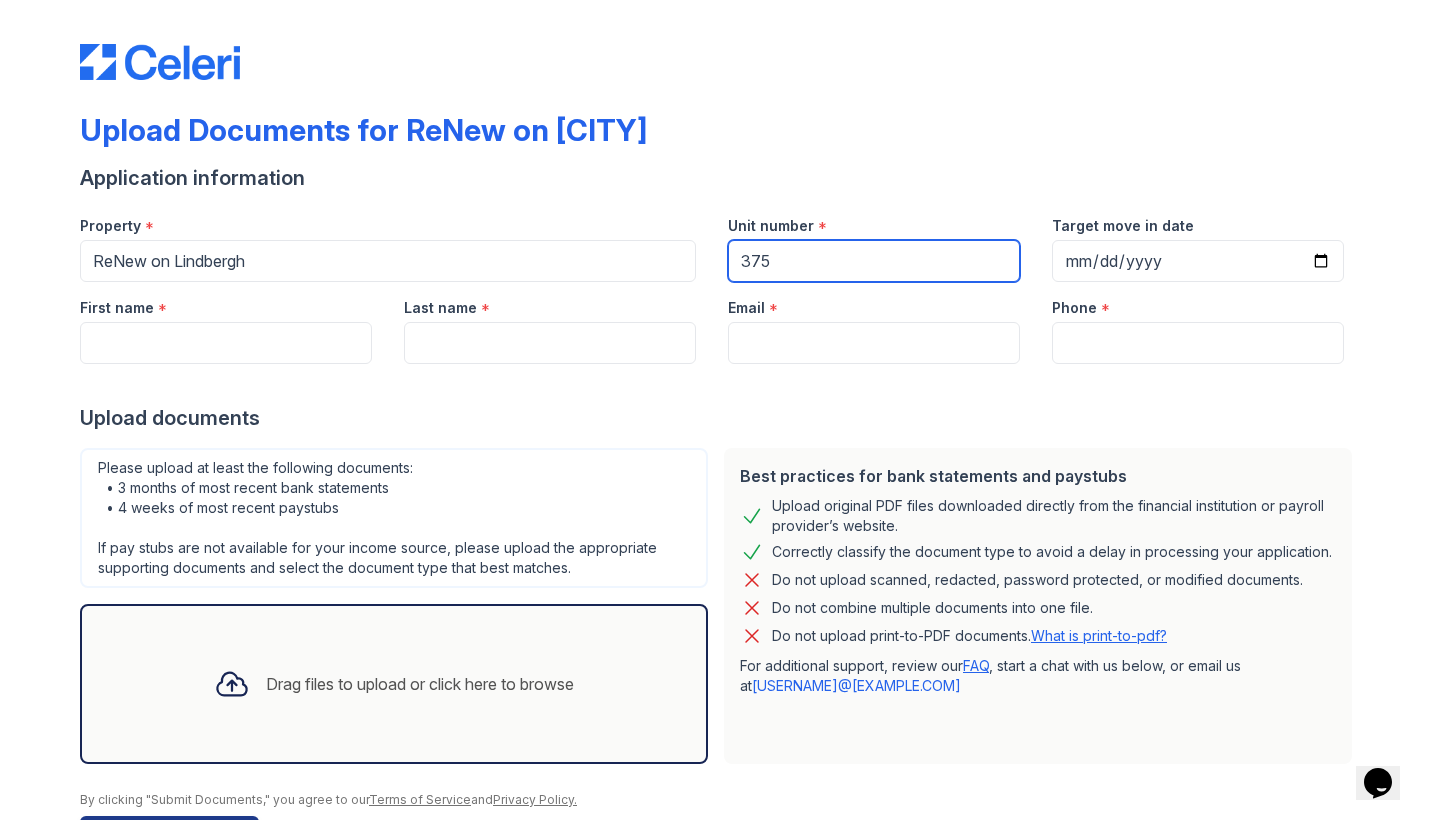 scroll, scrollTop: 0, scrollLeft: 0, axis: both 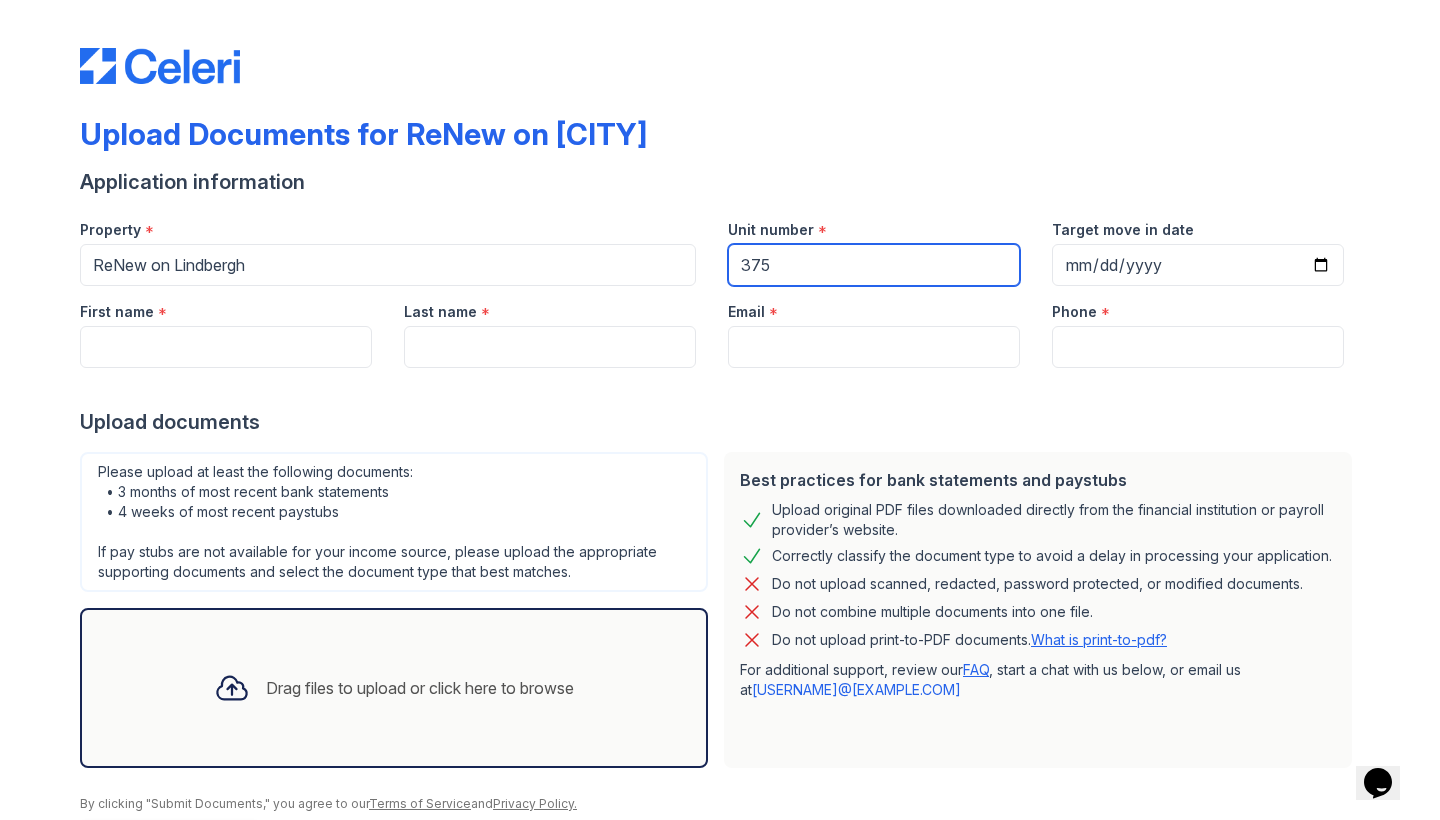 type on "375" 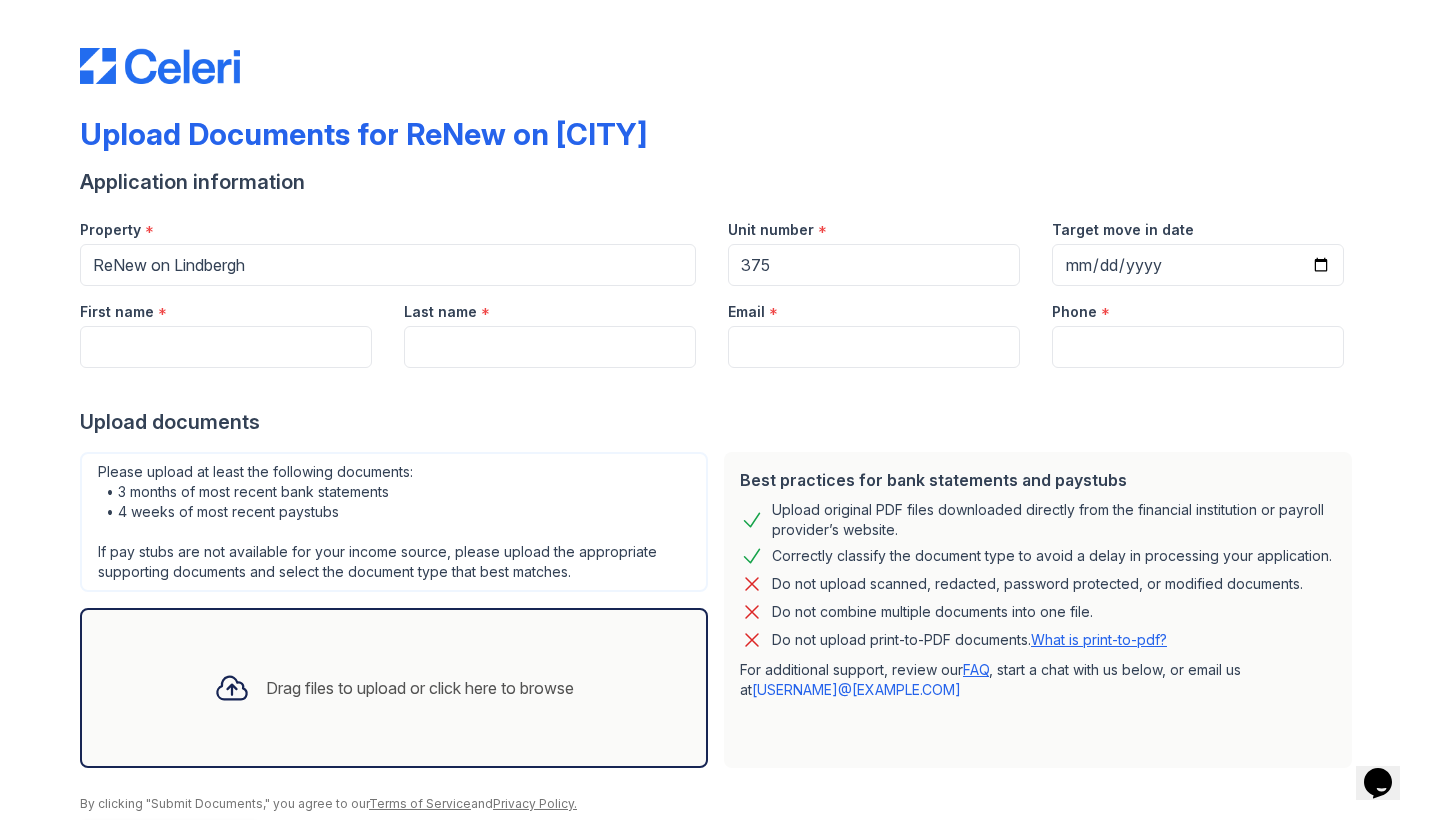 click at bounding box center (720, 388) 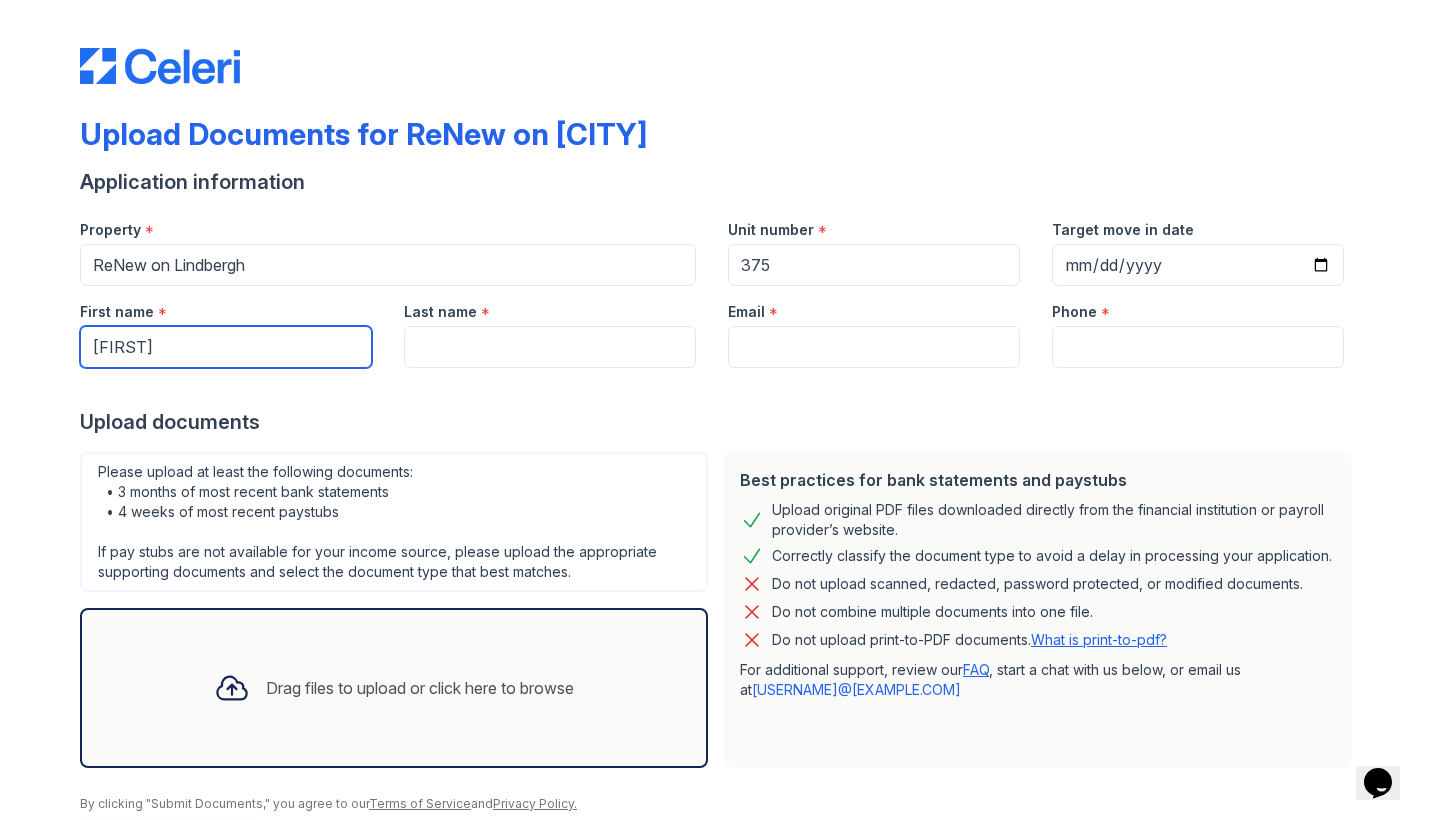 type on "Shinichi" 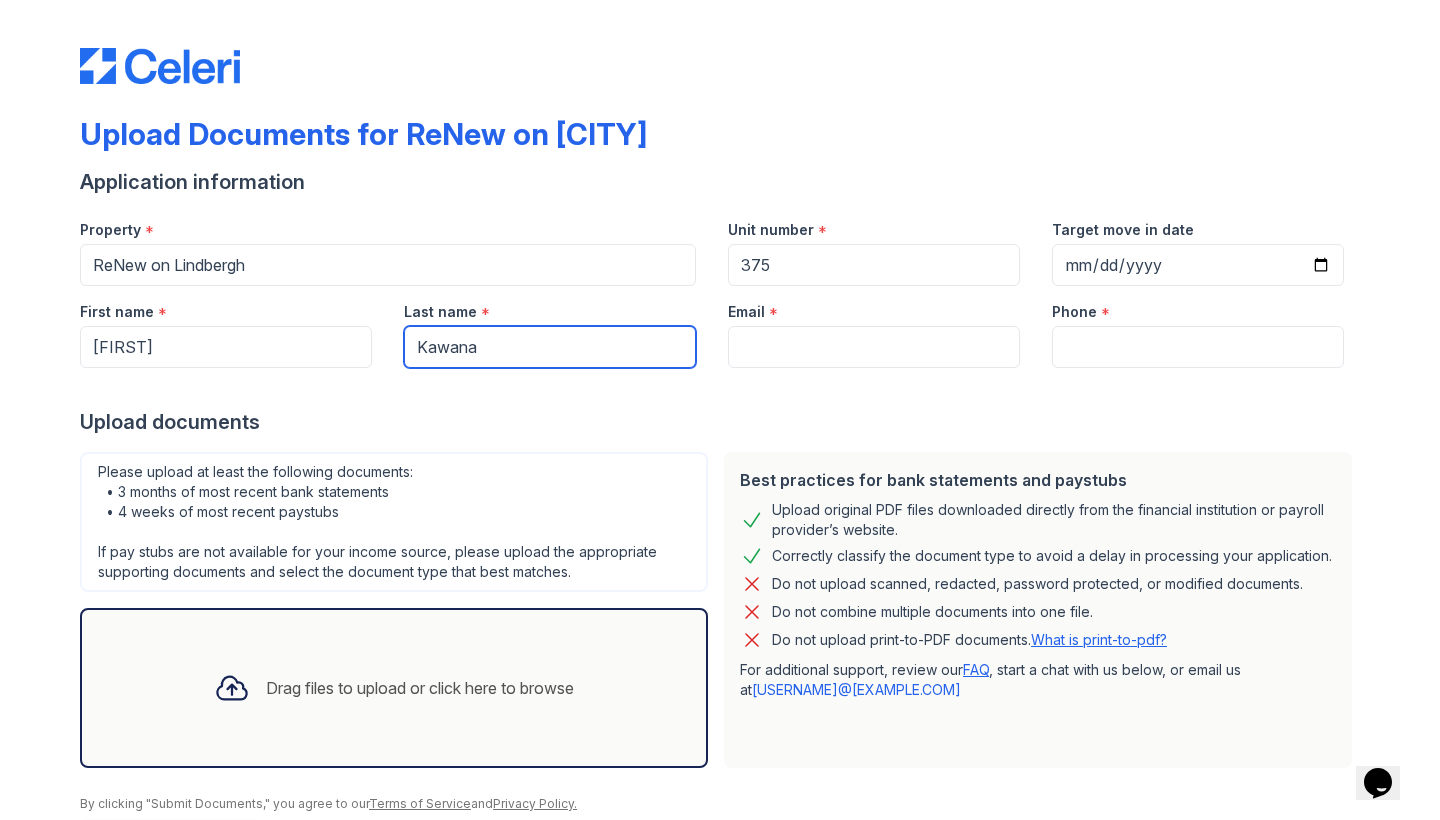 type on "Kawana" 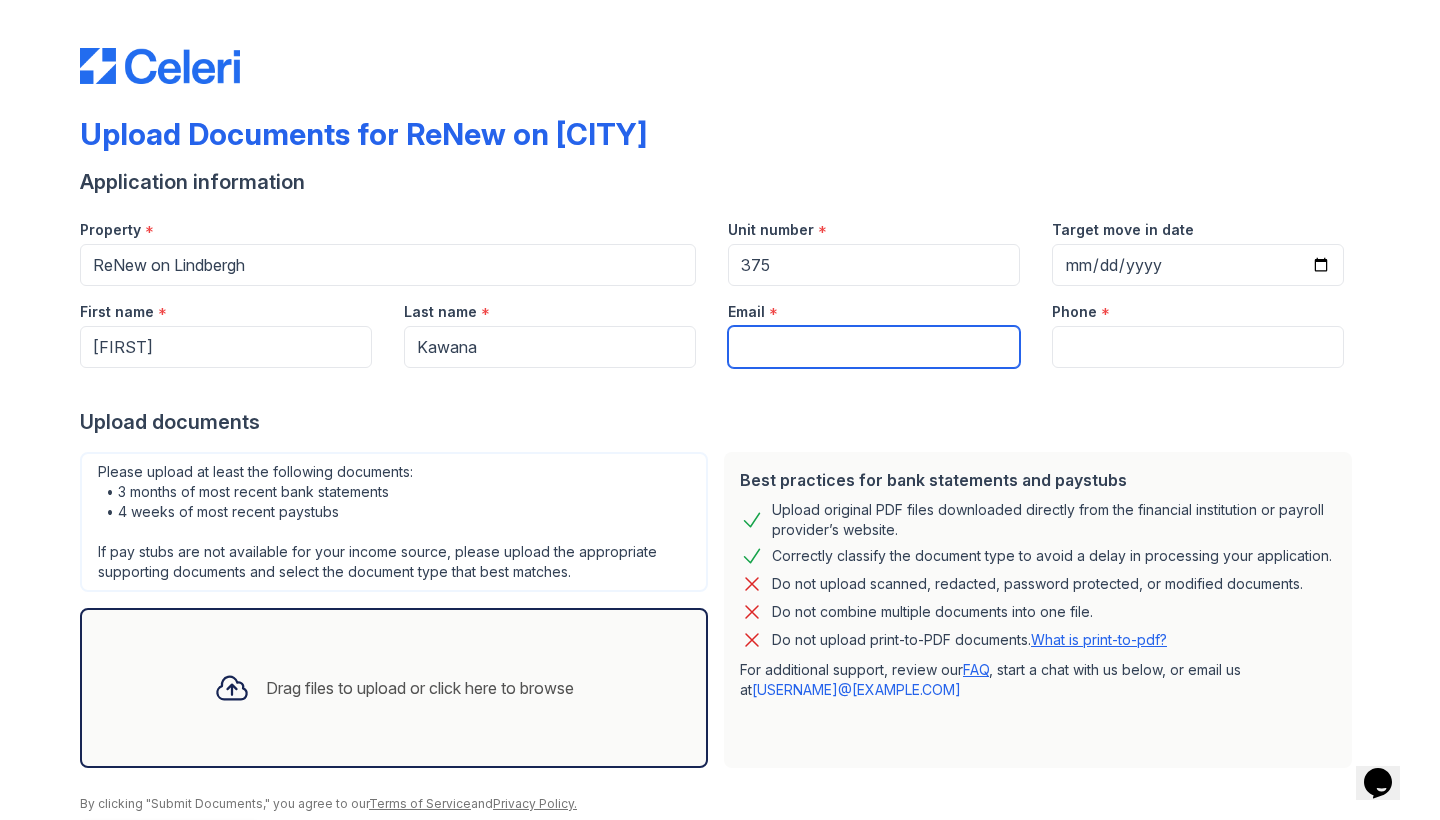 type on "[EMAIL]" 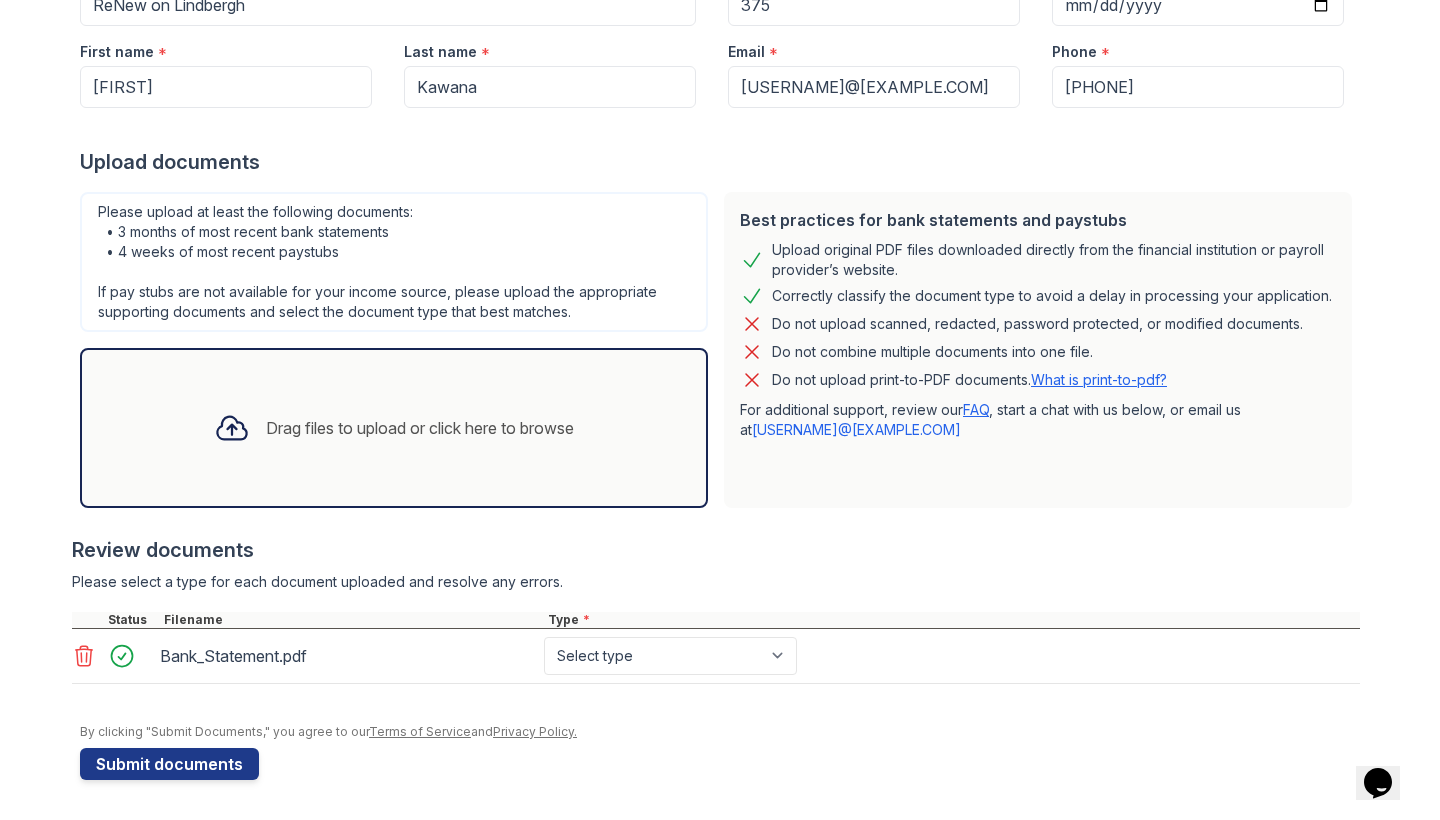 scroll, scrollTop: 260, scrollLeft: 0, axis: vertical 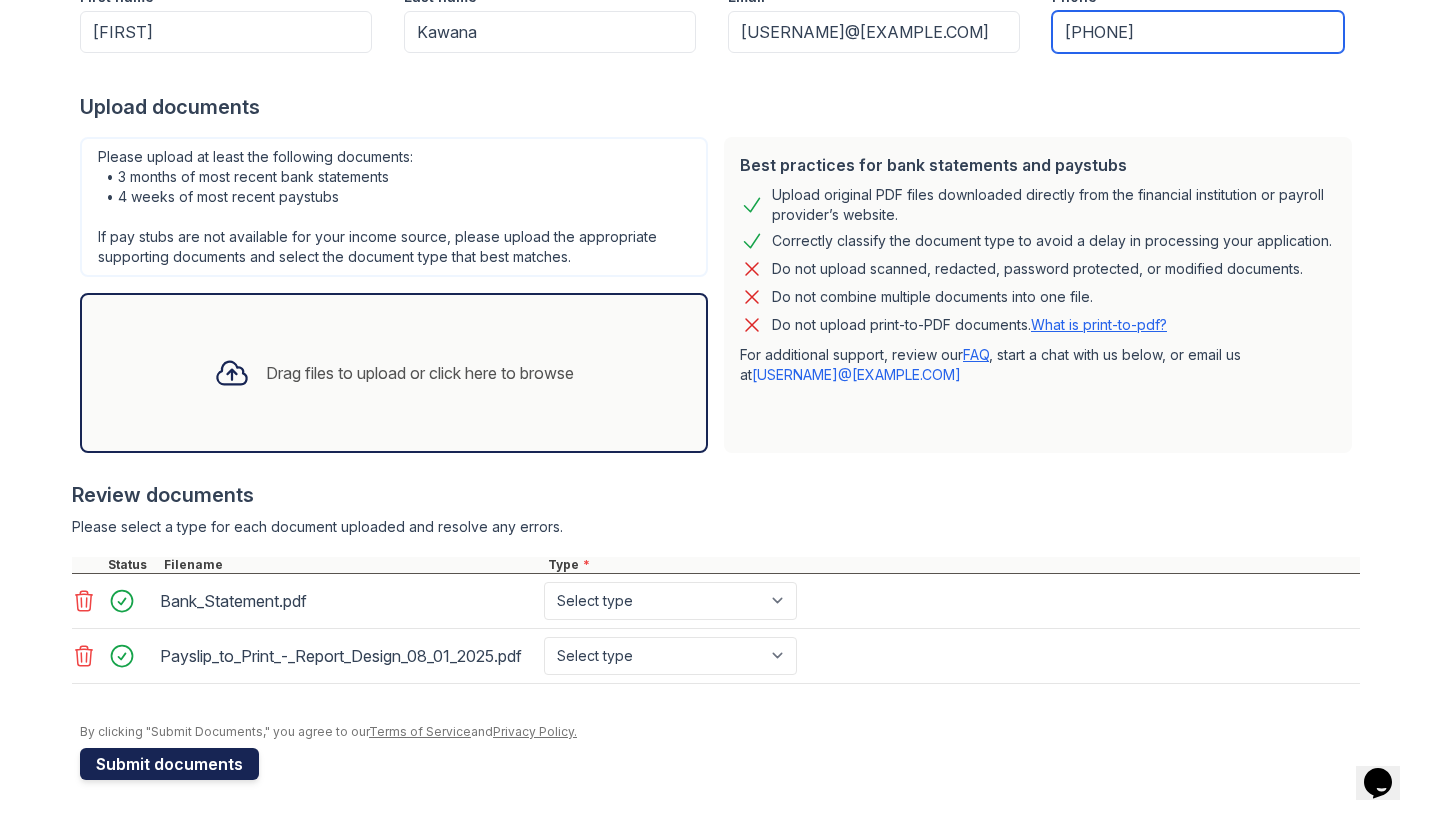 type on "(314)297-7056" 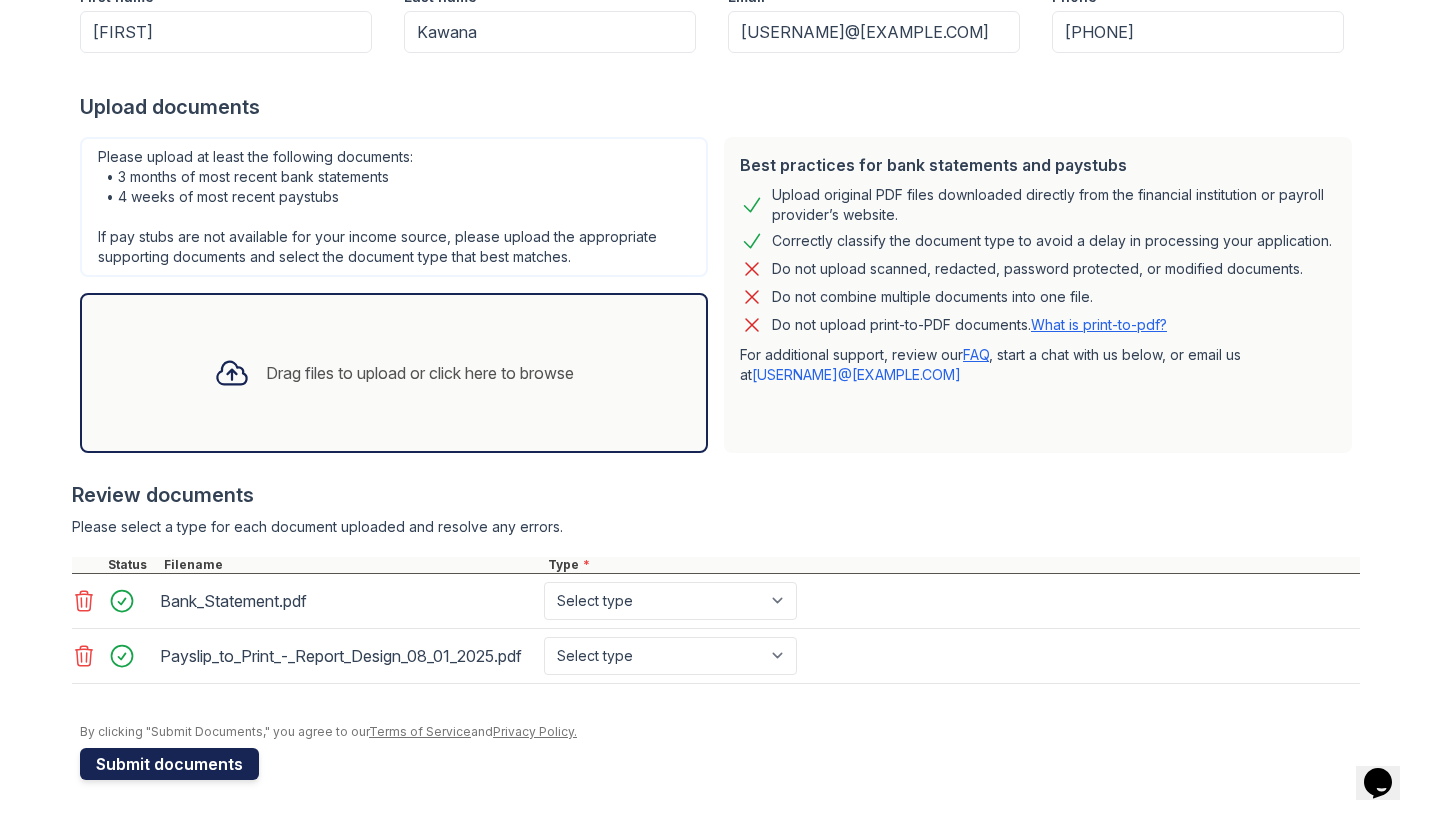 click on "Submit documents" at bounding box center [169, 764] 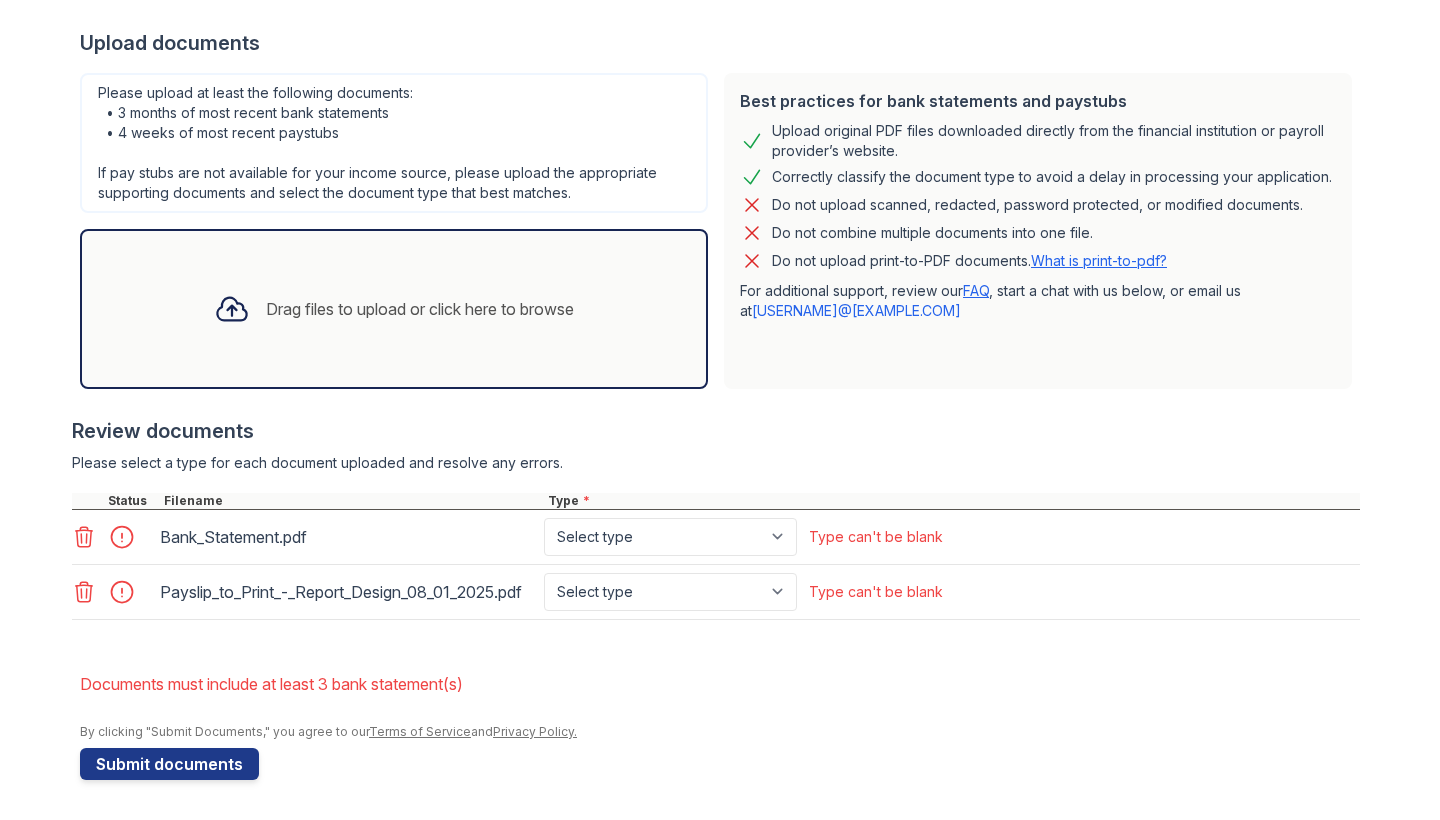 scroll, scrollTop: 453, scrollLeft: 0, axis: vertical 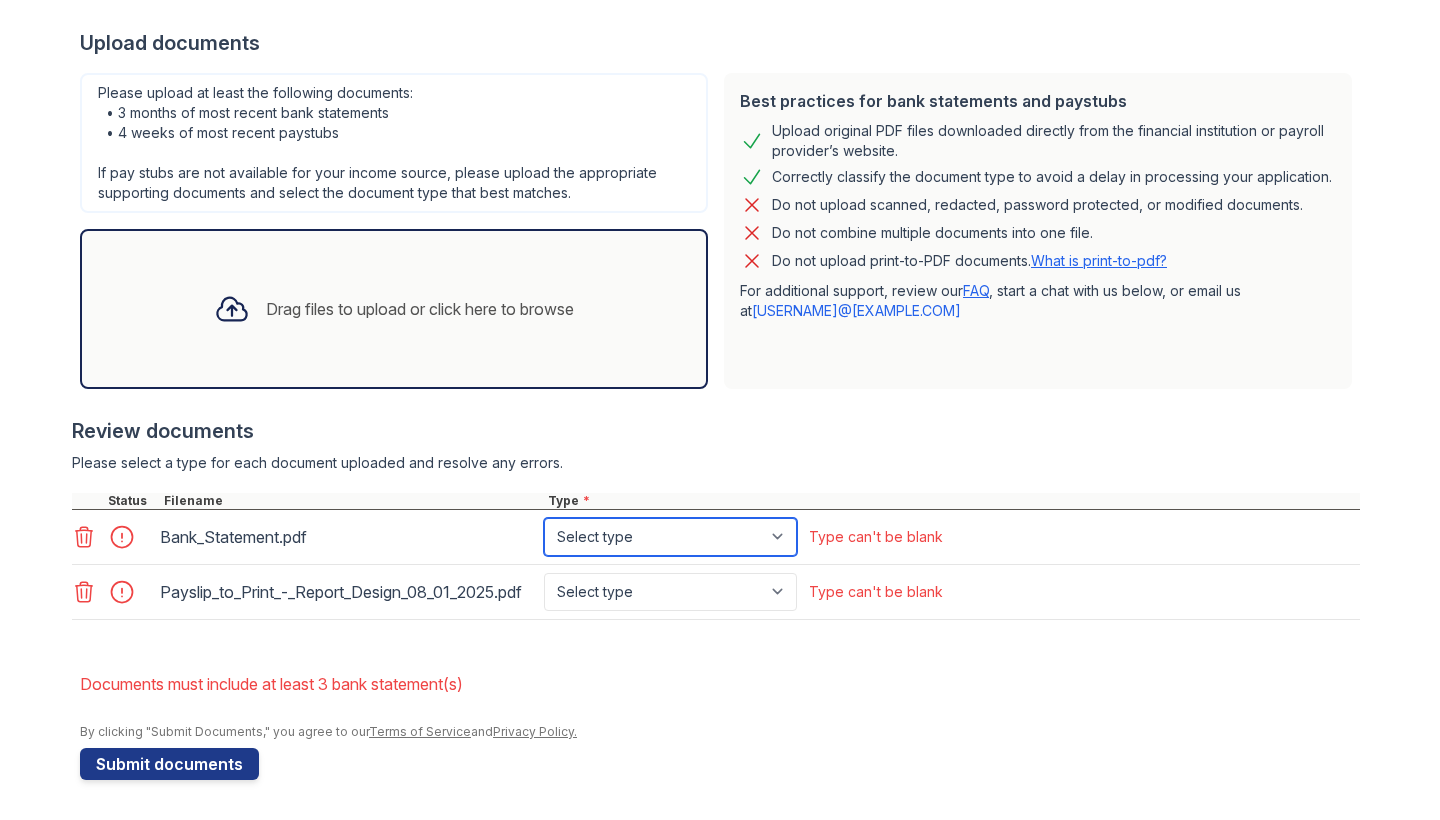 select on "bank_statement" 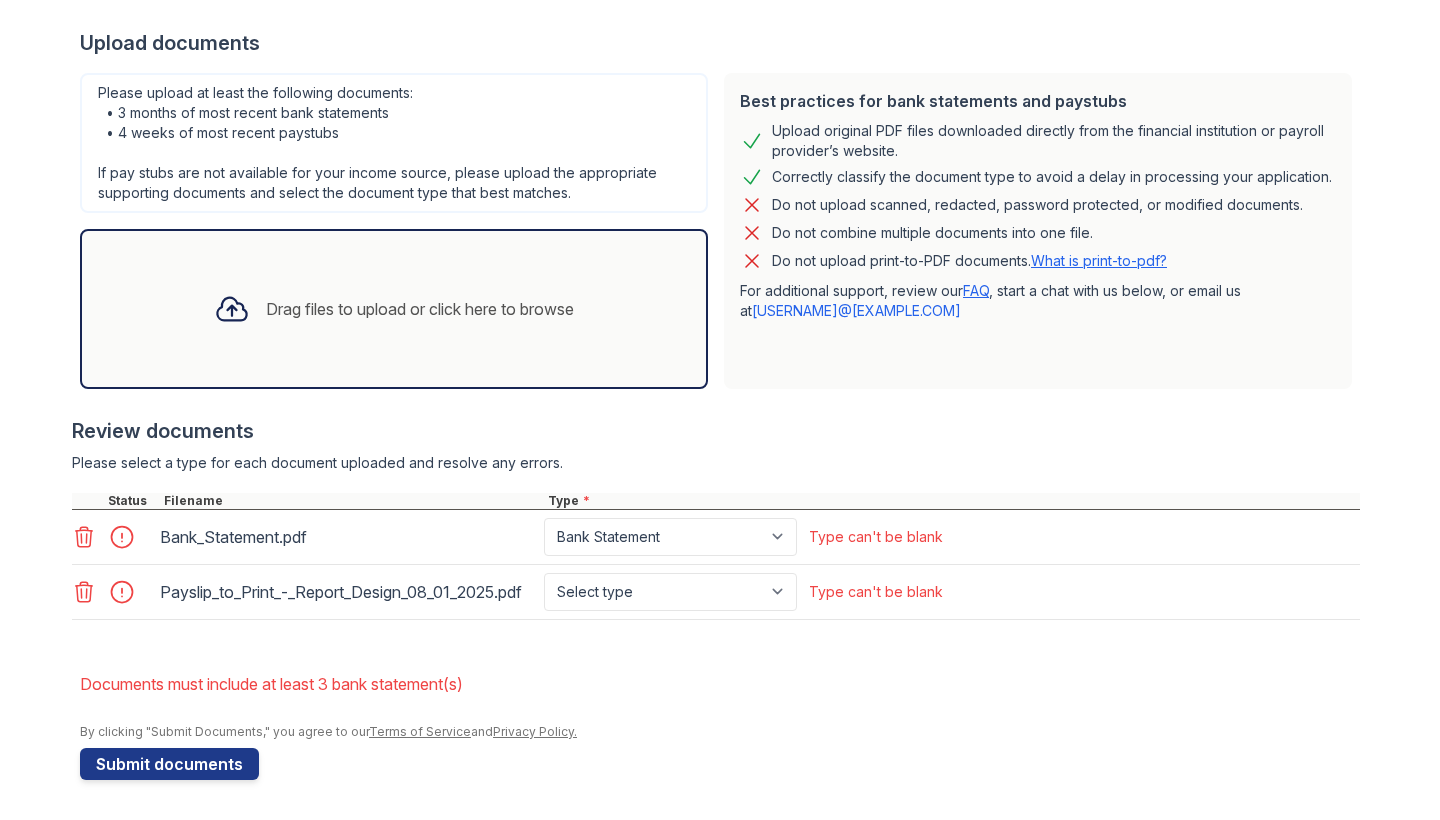 click 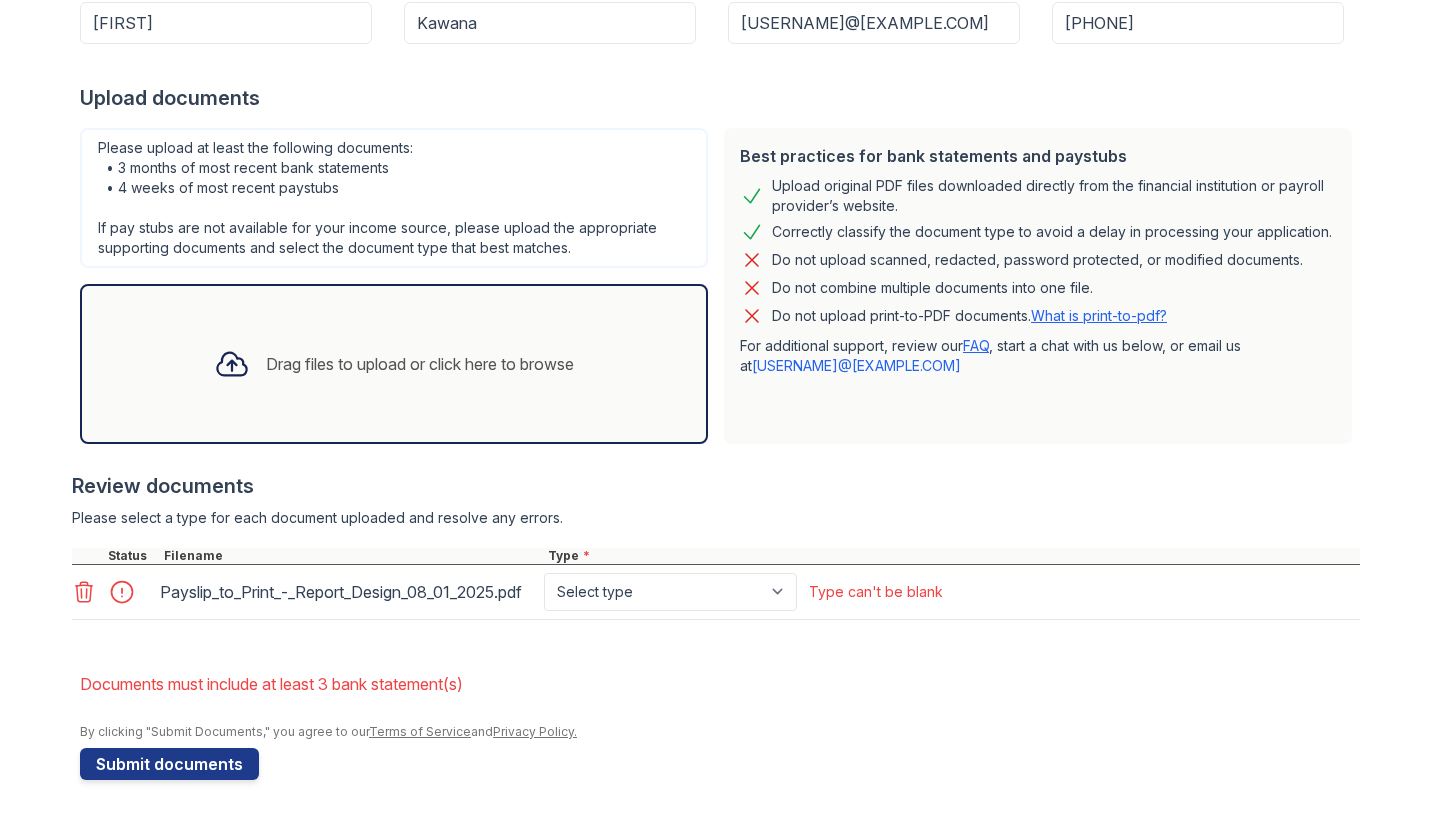 scroll, scrollTop: 398, scrollLeft: 0, axis: vertical 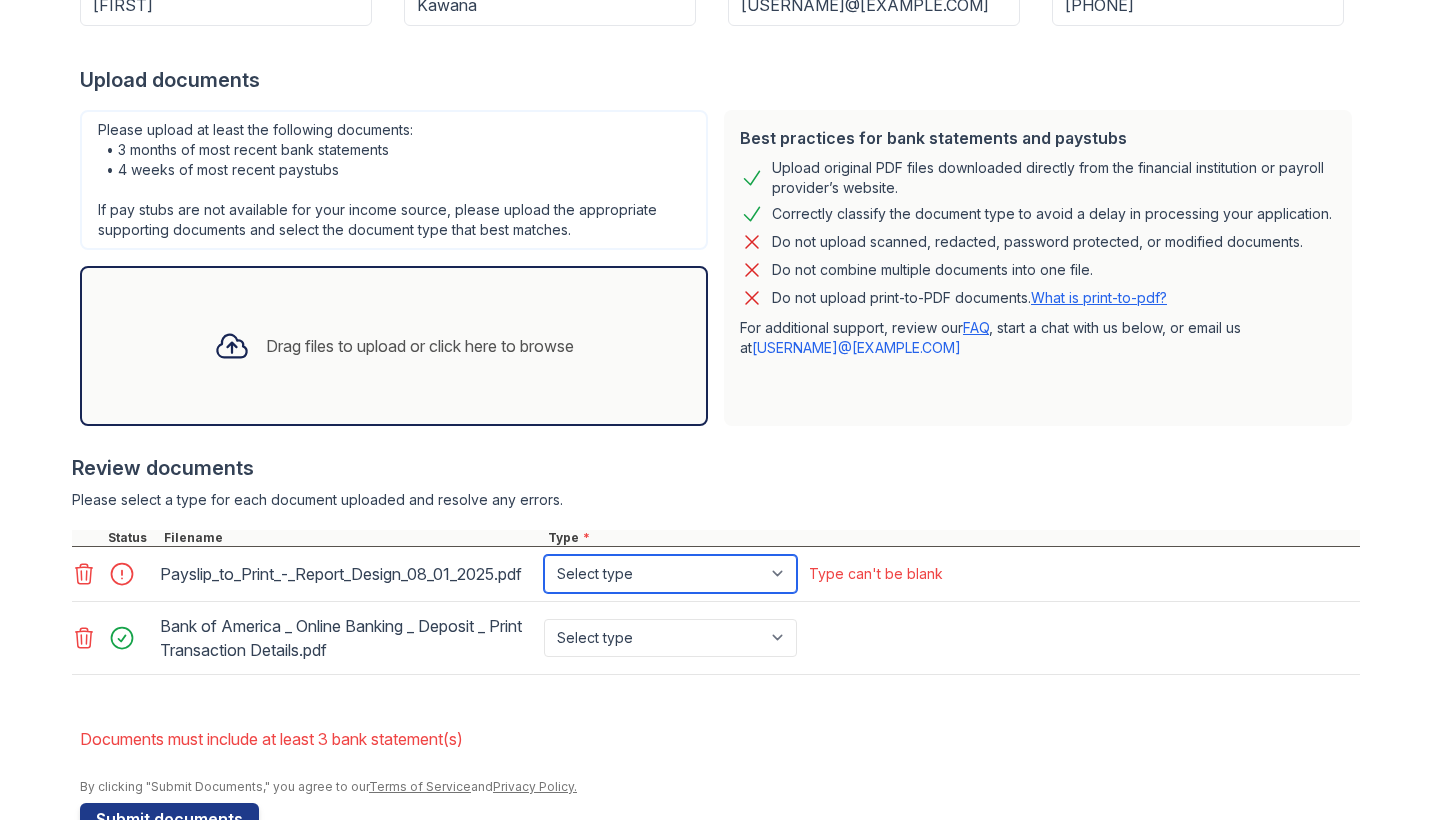 select on "paystub" 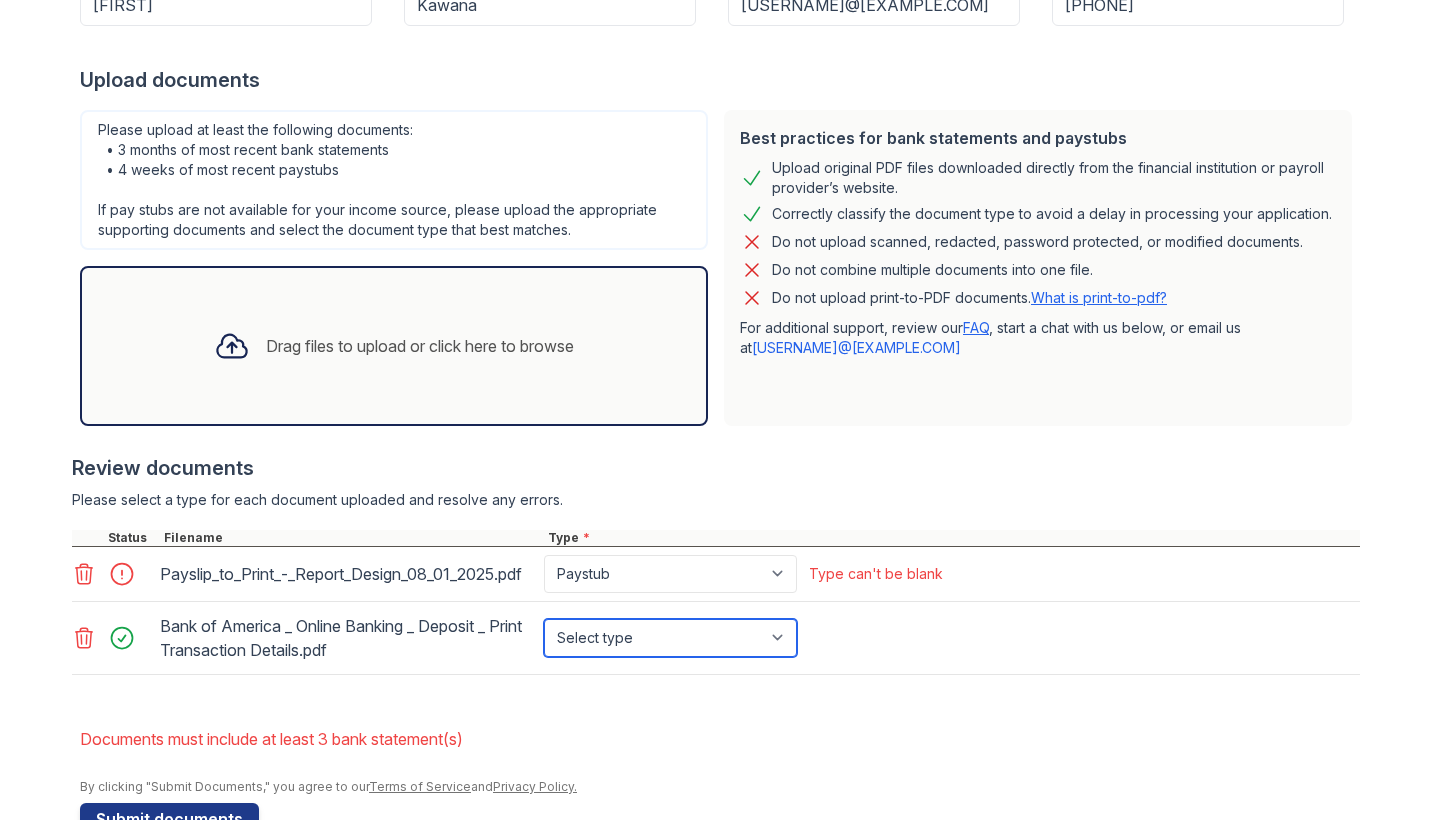 select on "bank_statement" 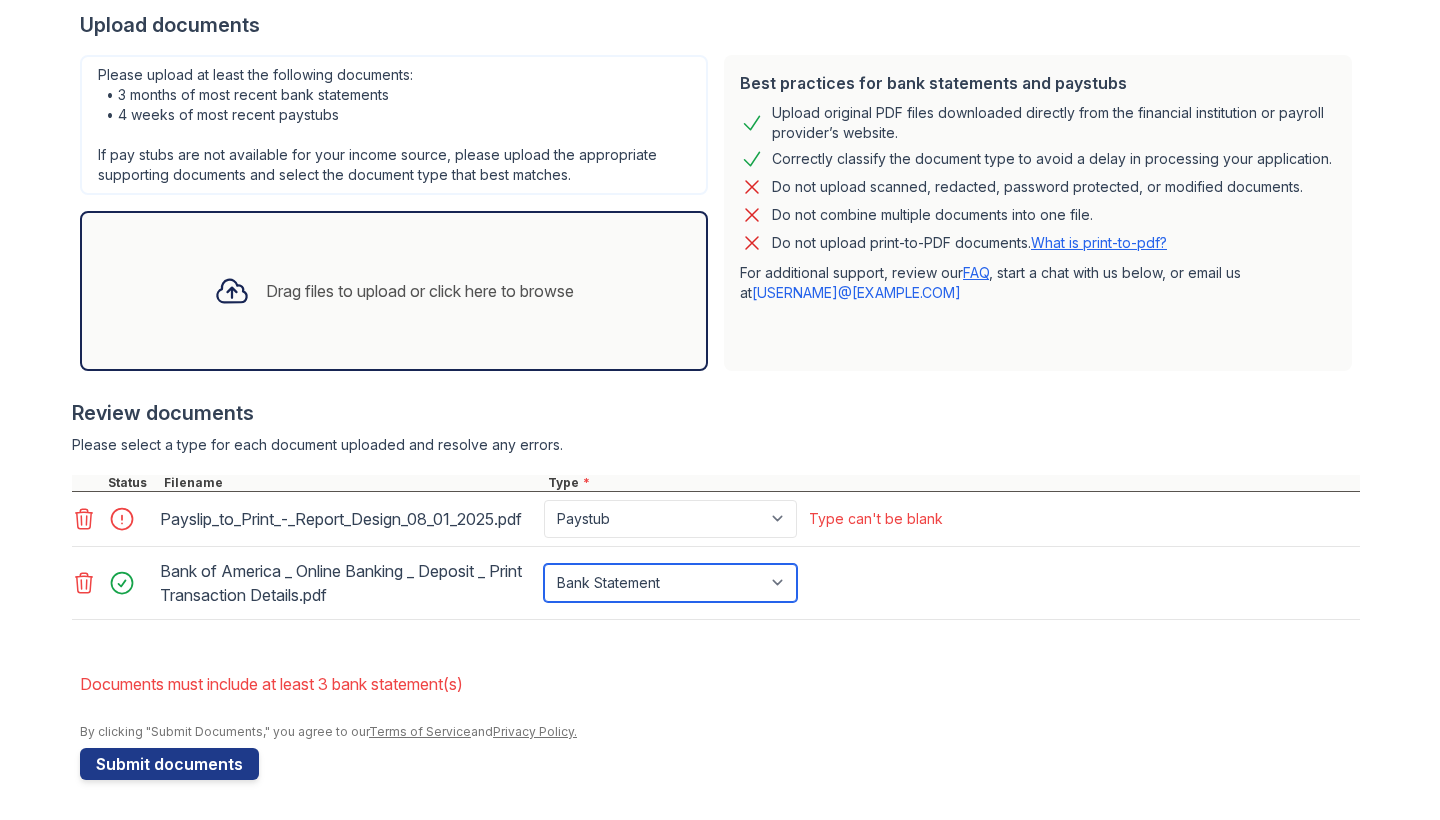 scroll, scrollTop: 471, scrollLeft: 0, axis: vertical 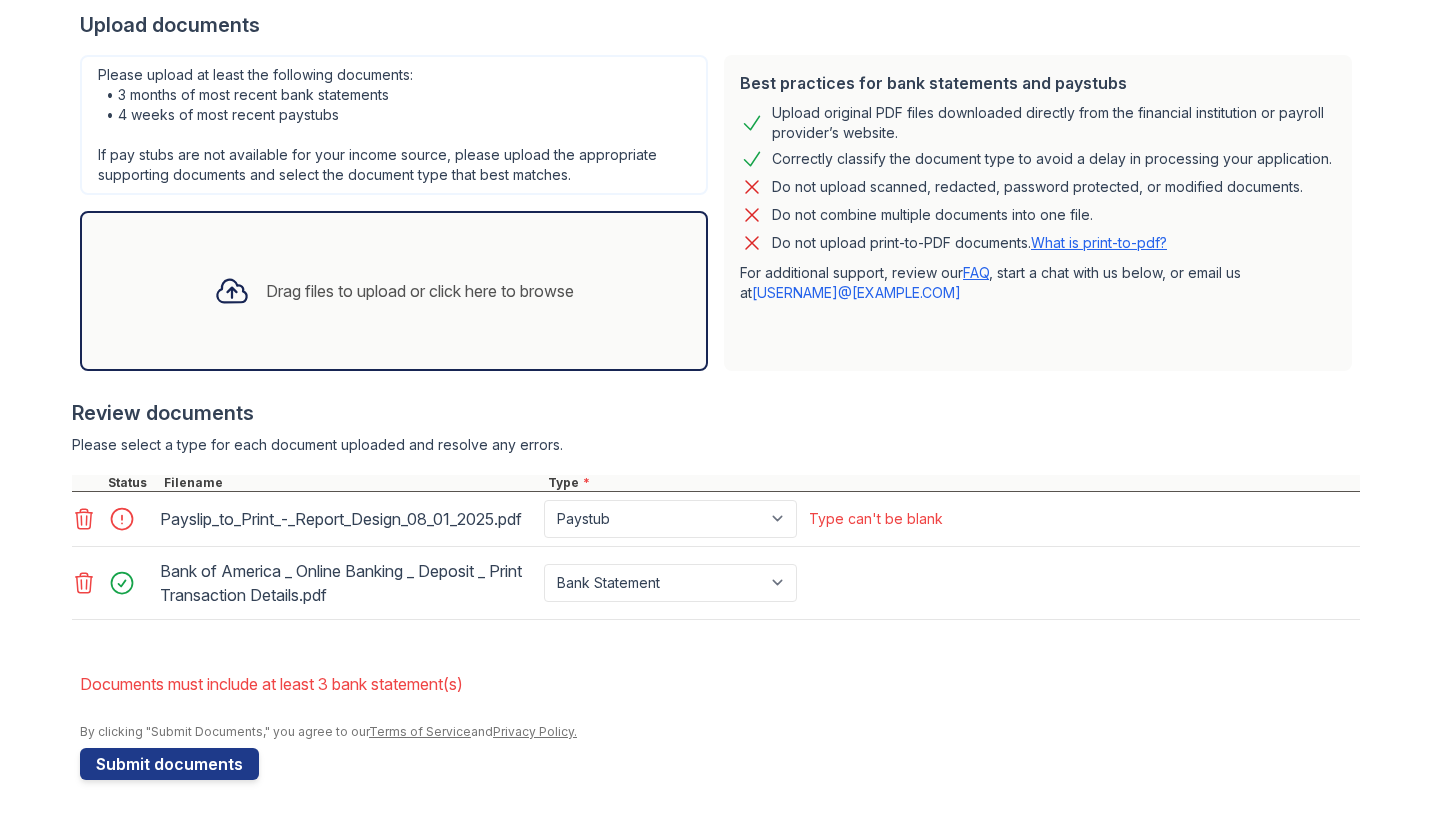 click on "Payslip_to_Print_-_Report_Design_08_01_2025.pdf" at bounding box center (348, 519) 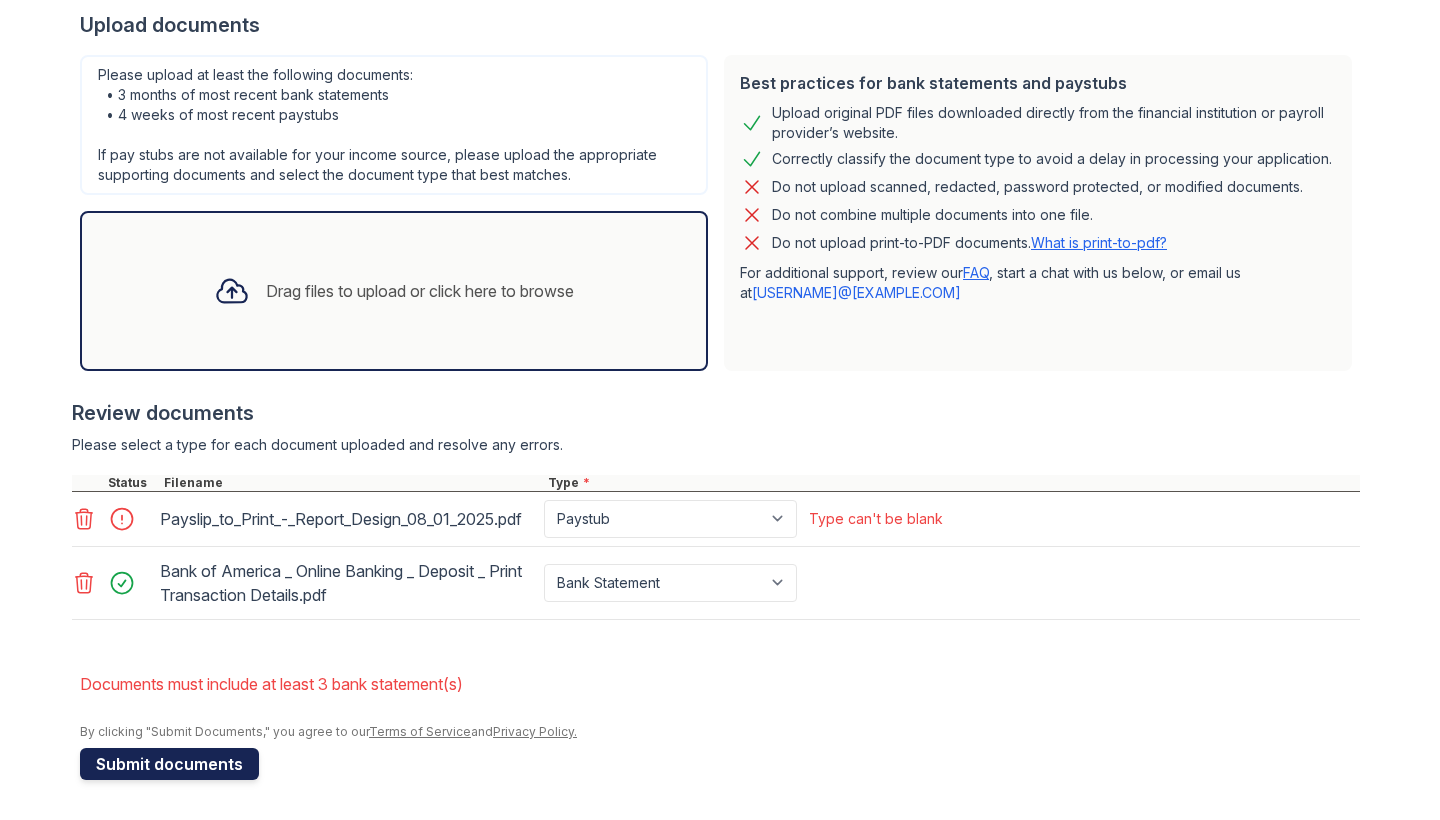 click on "Submit documents" at bounding box center [169, 764] 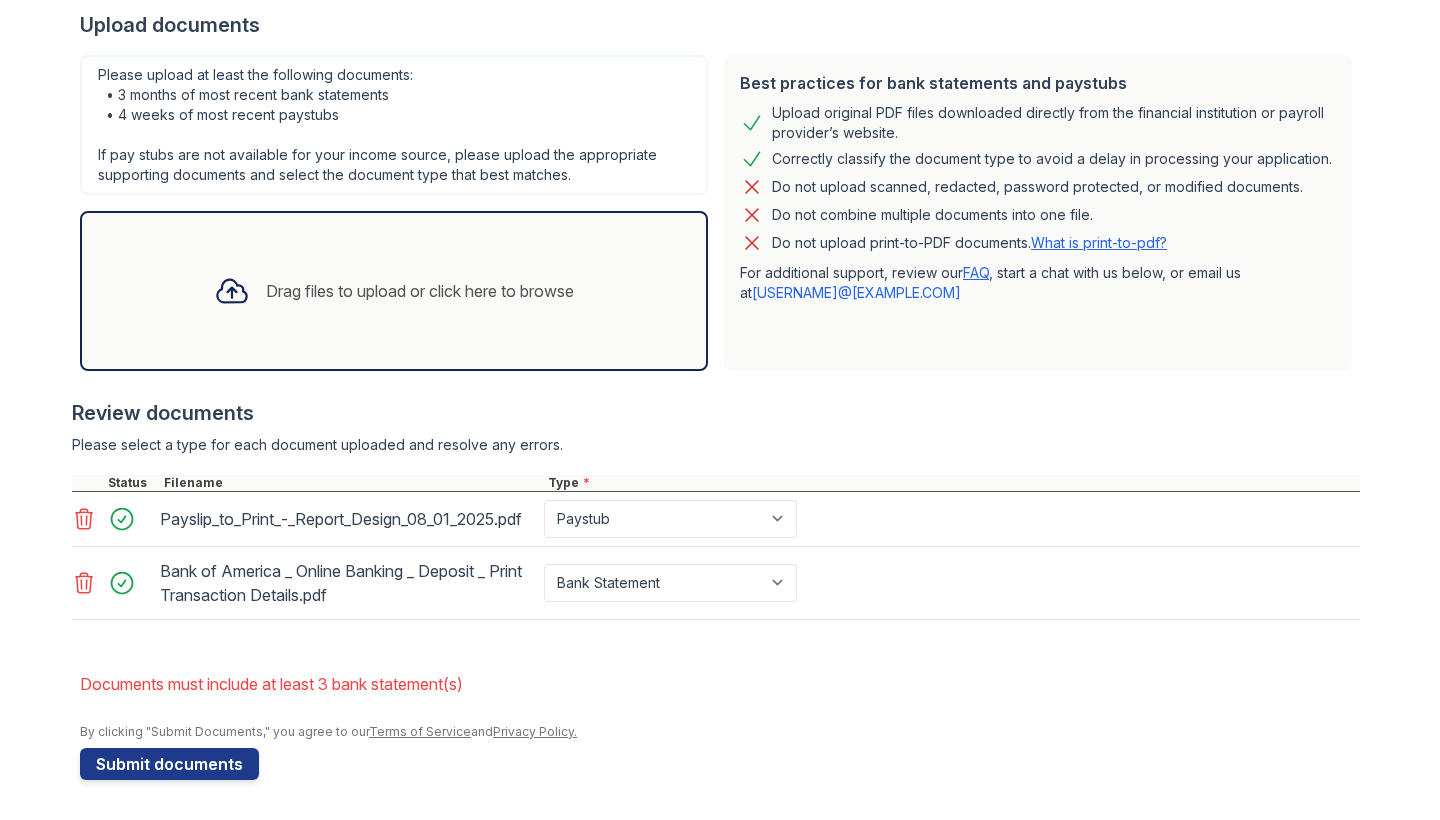 scroll, scrollTop: 423, scrollLeft: 0, axis: vertical 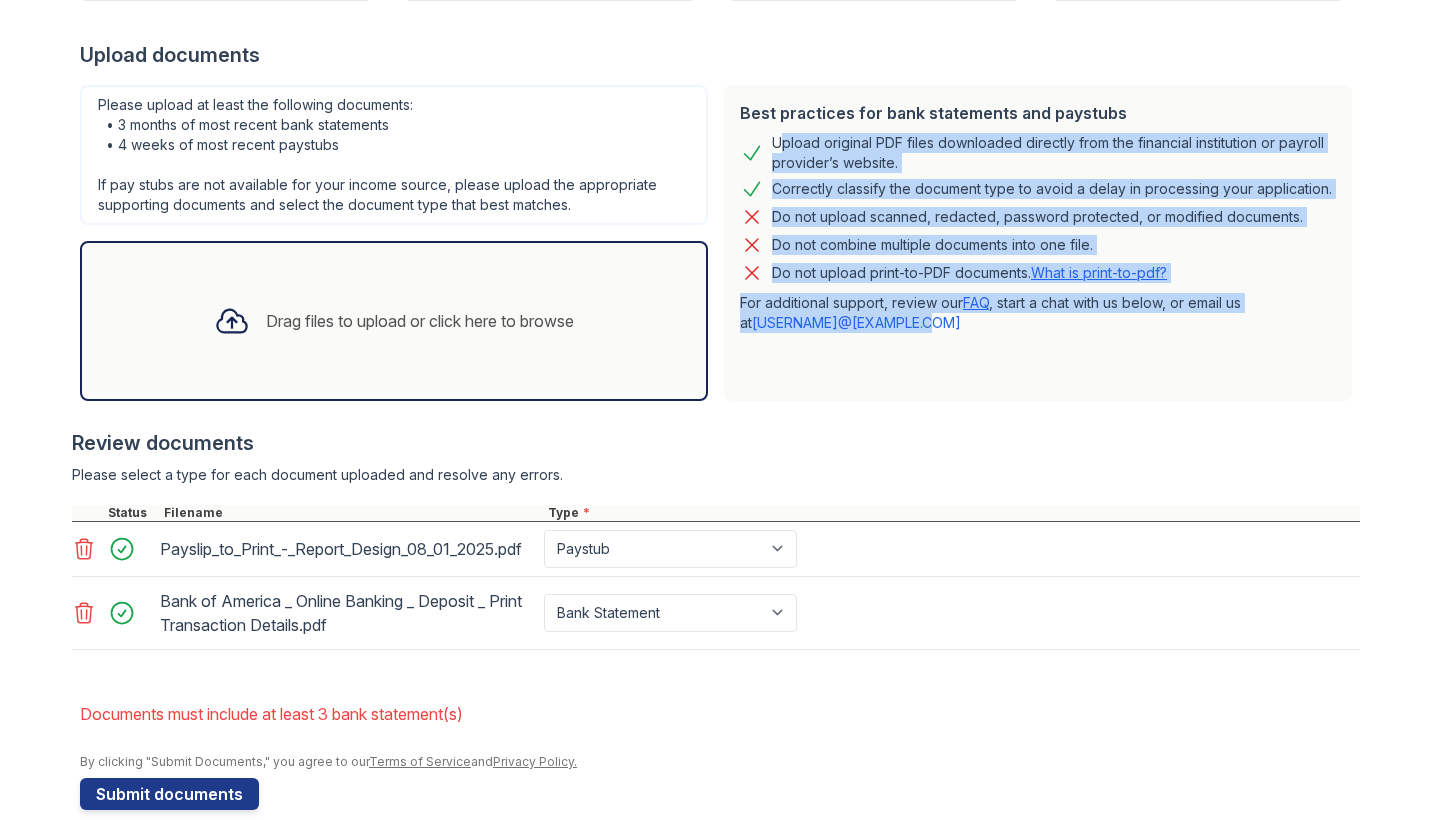 drag, startPoint x: 774, startPoint y: 142, endPoint x: 1250, endPoint y: 320, distance: 508.19287 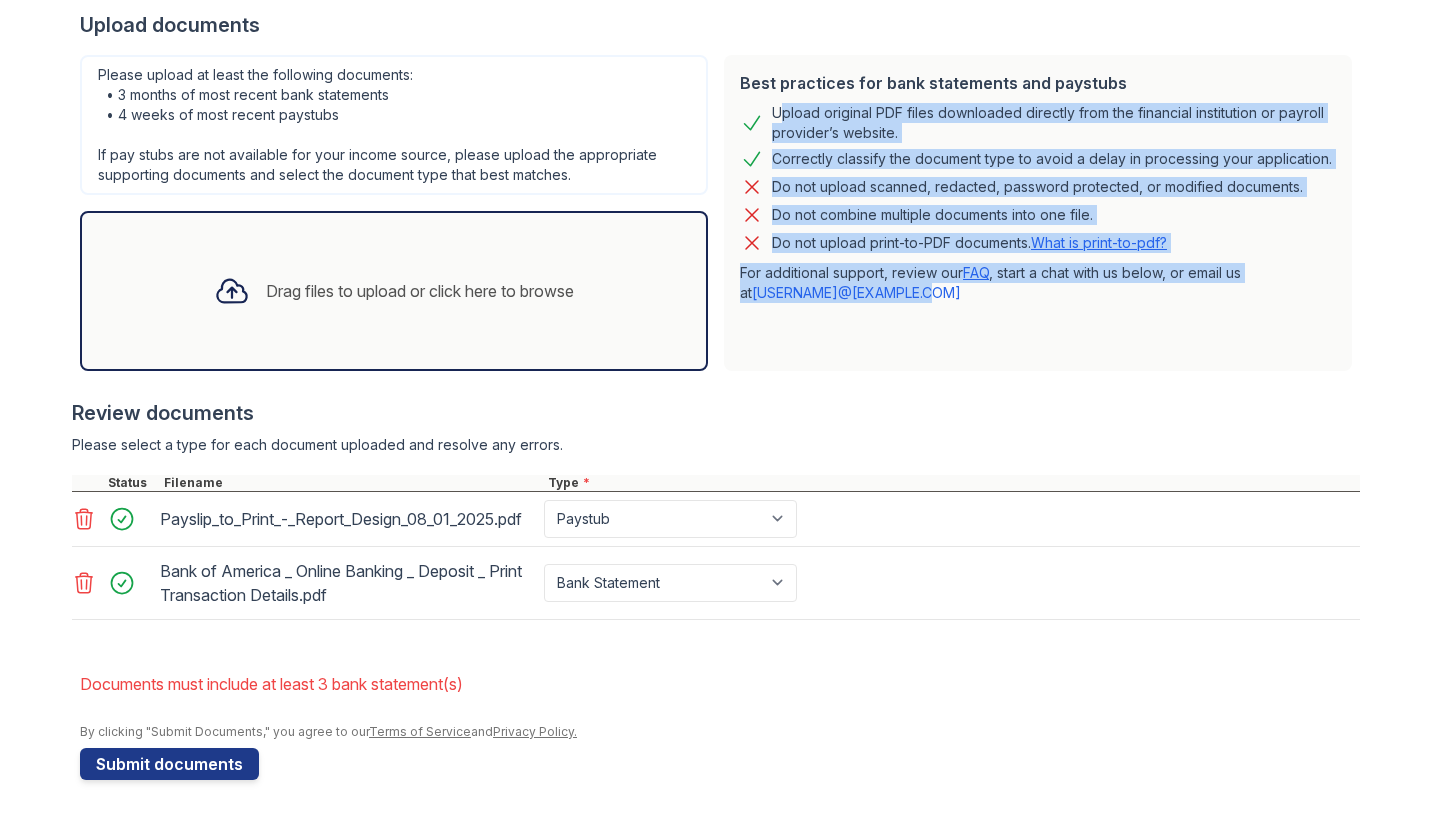 scroll, scrollTop: 471, scrollLeft: 0, axis: vertical 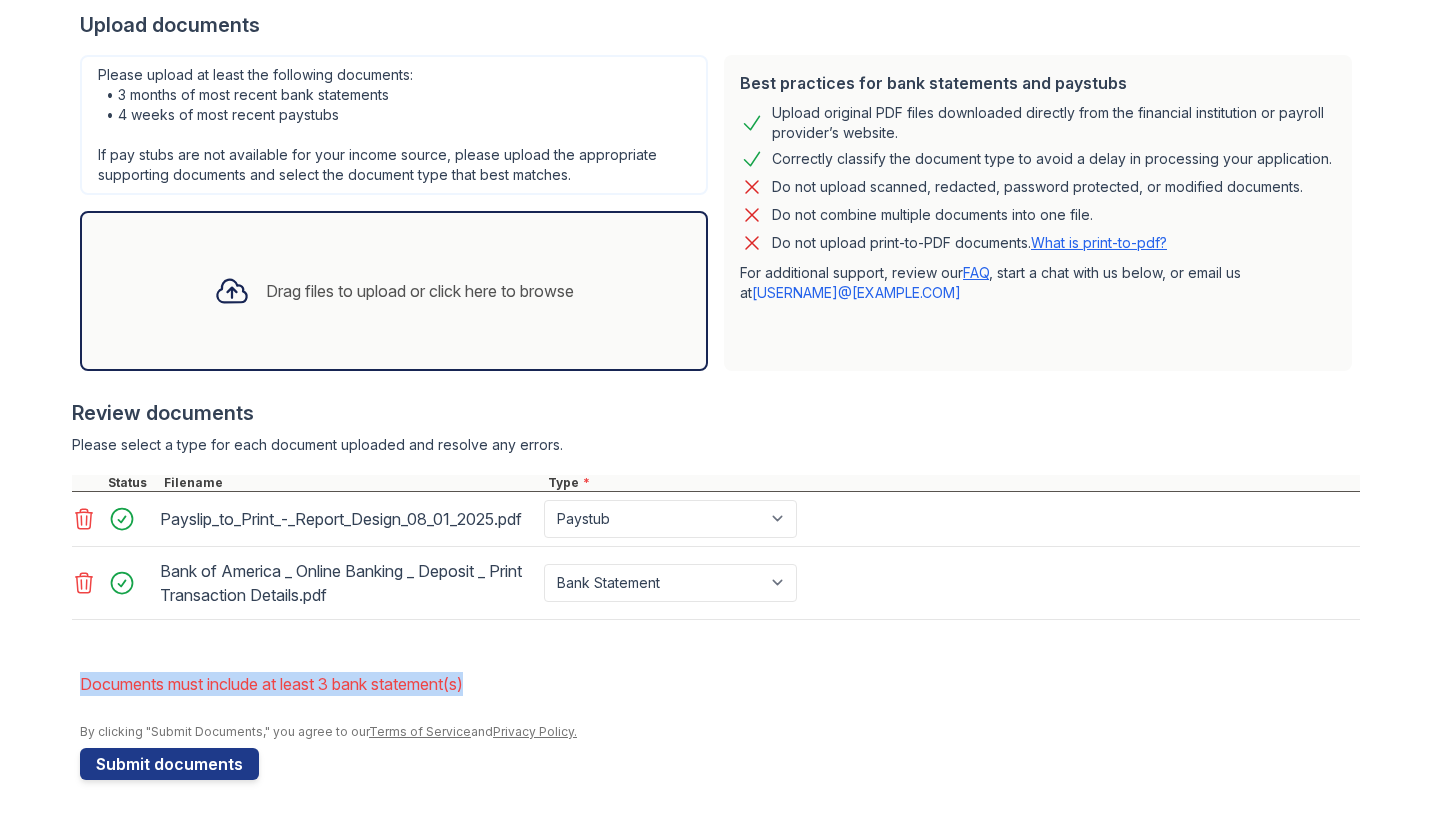 drag, startPoint x: 85, startPoint y: 684, endPoint x: 500, endPoint y: 678, distance: 415.04337 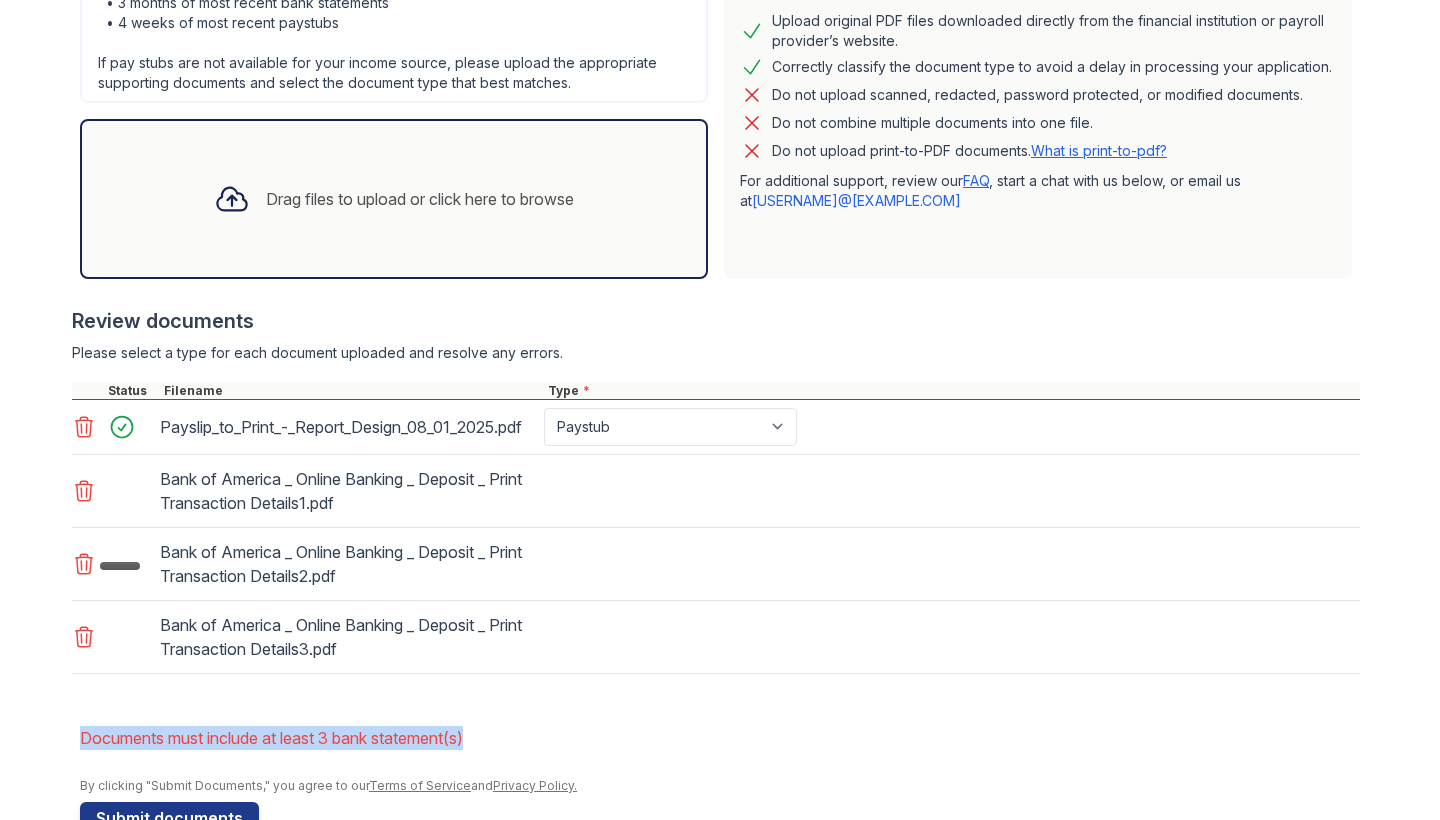 scroll, scrollTop: 600, scrollLeft: 0, axis: vertical 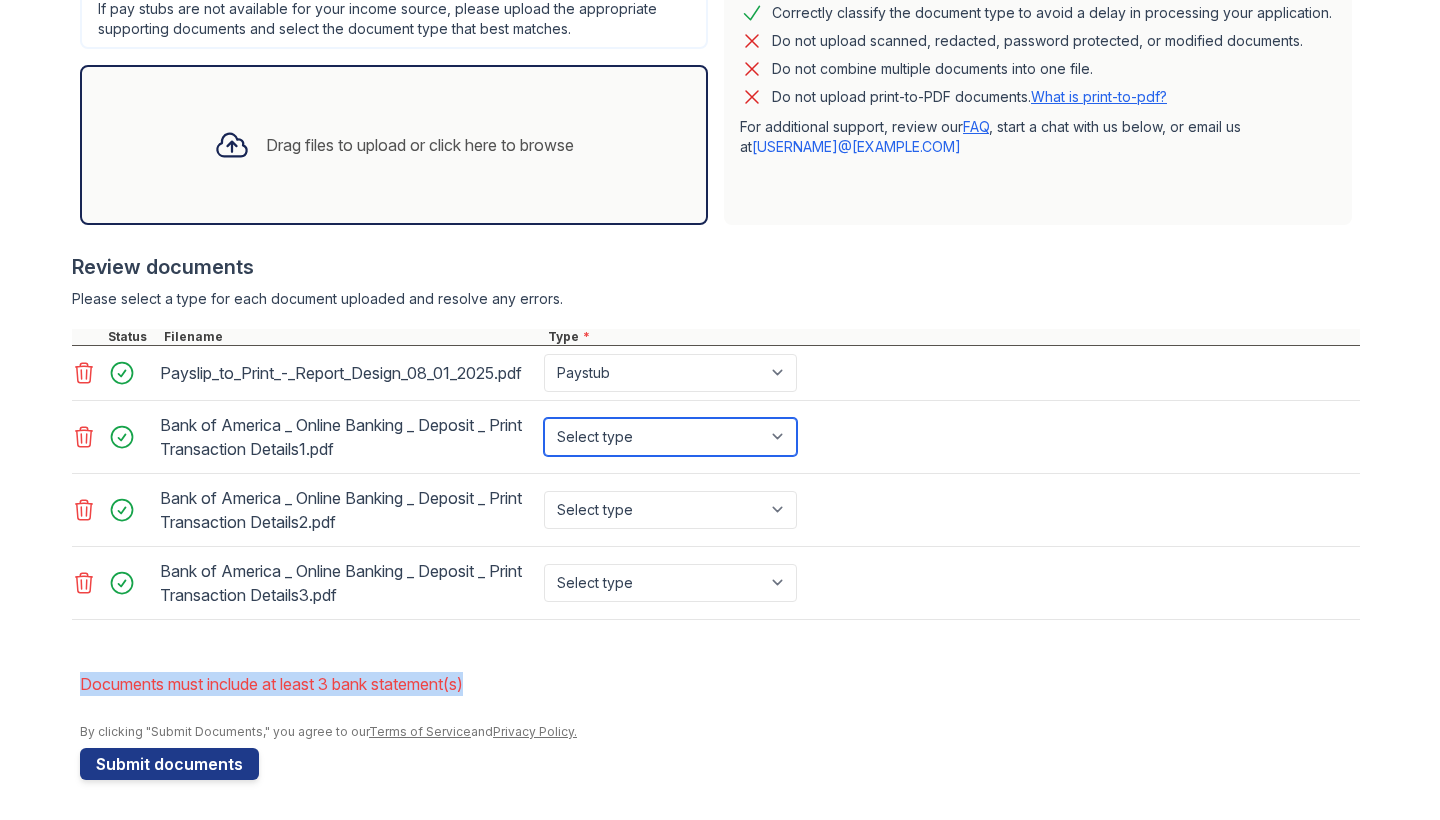 select on "bank_statement" 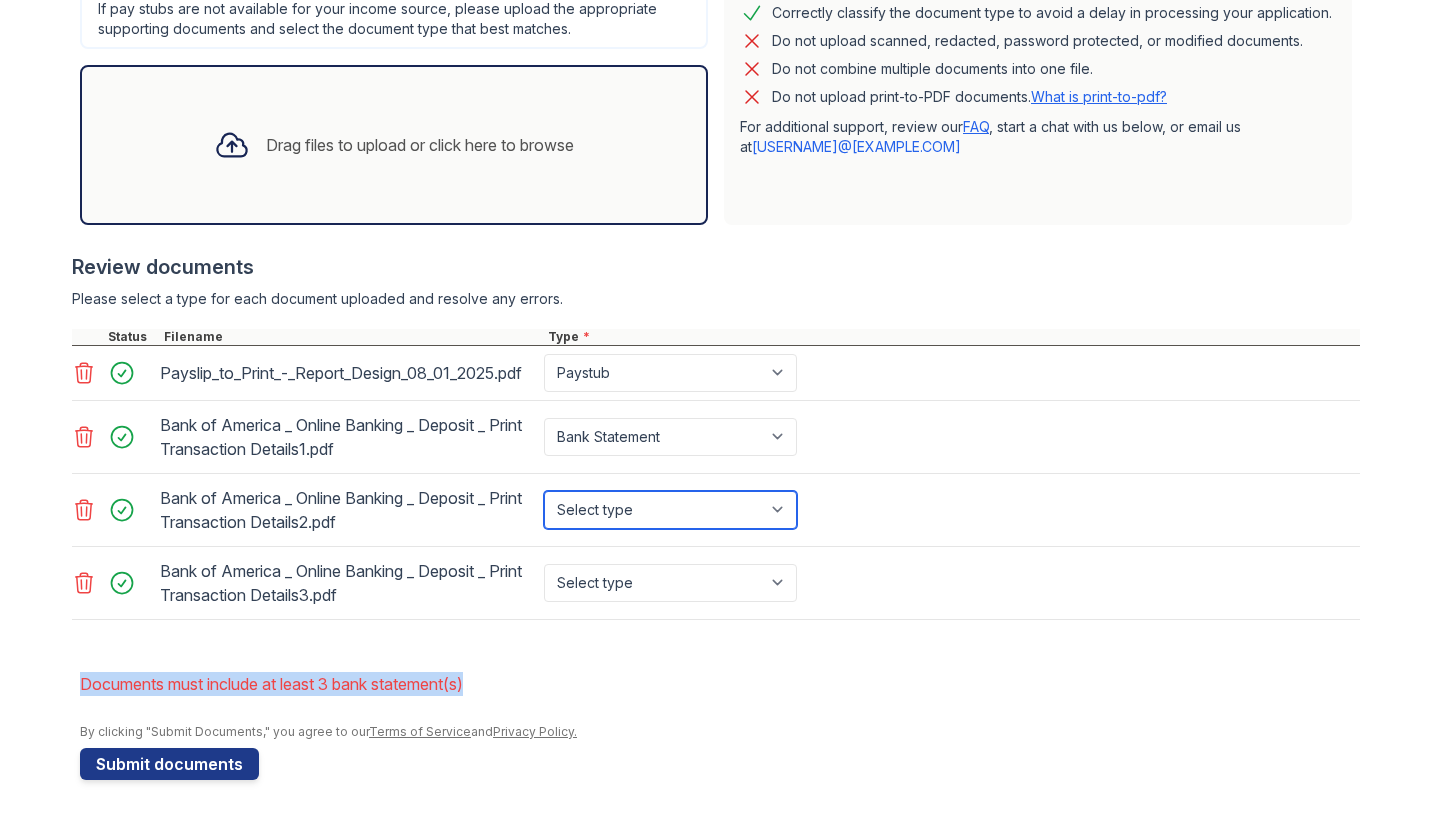 select on "bank_statement" 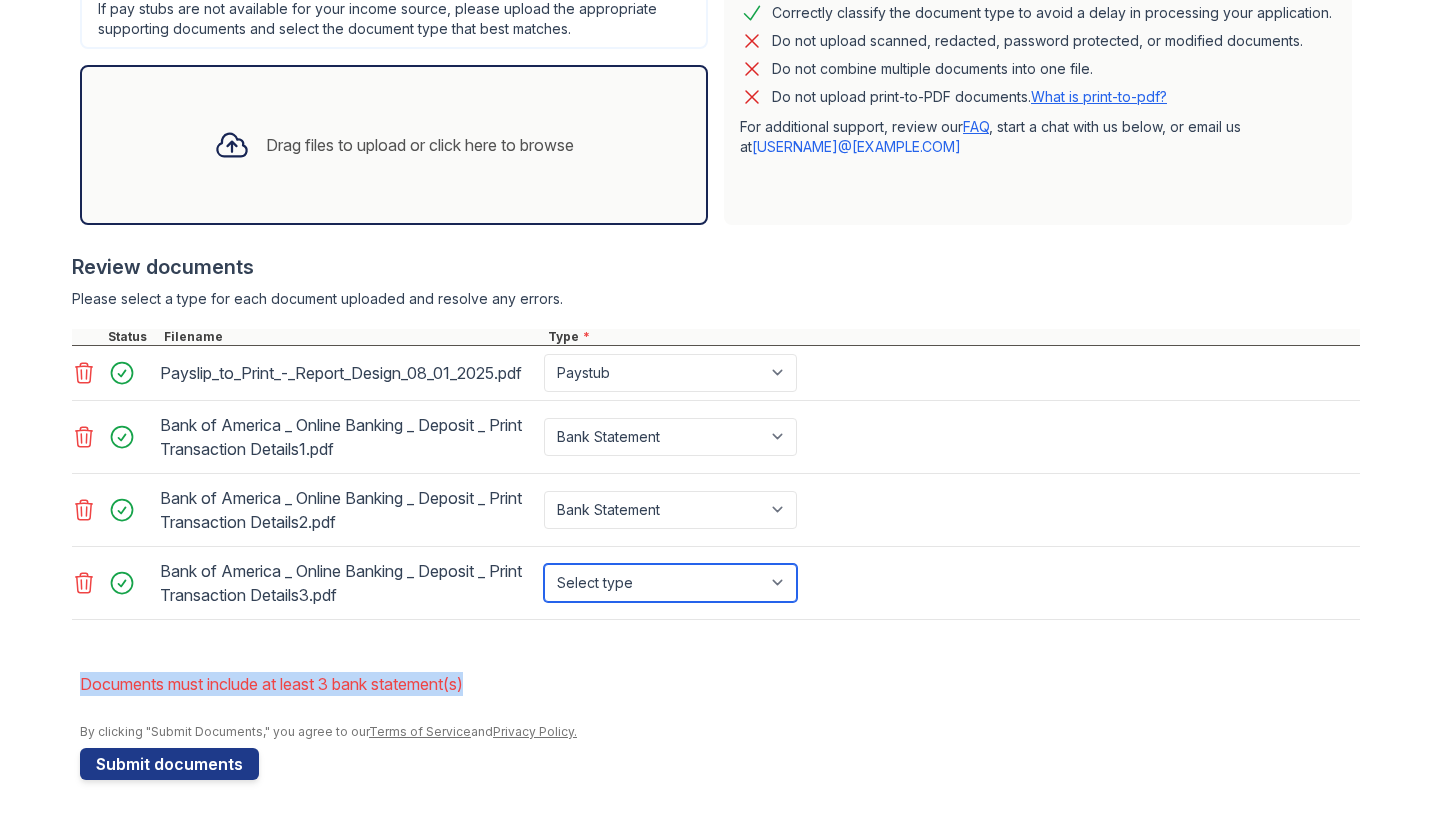 select on "bank_statement" 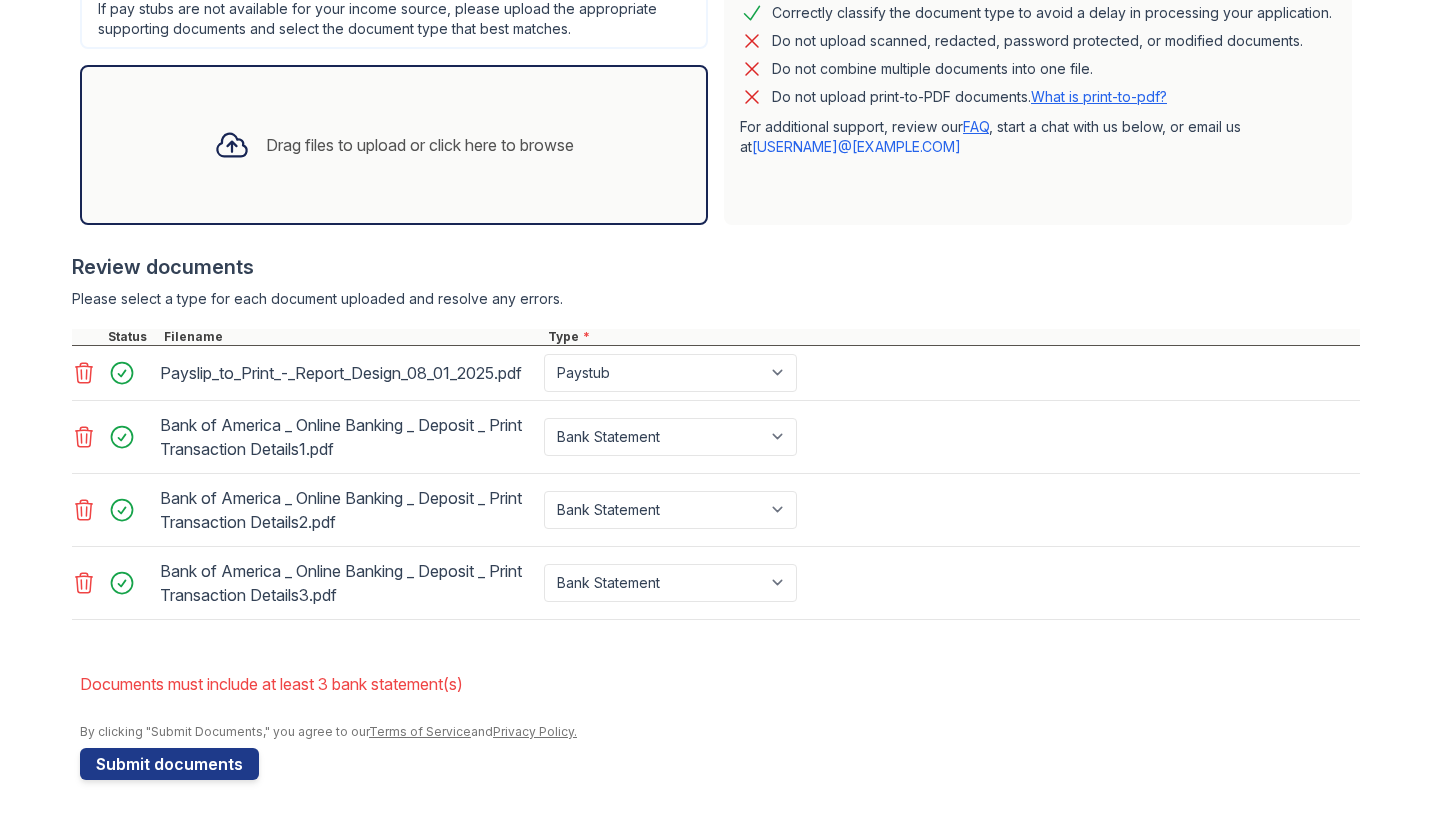 click at bounding box center [716, 630] 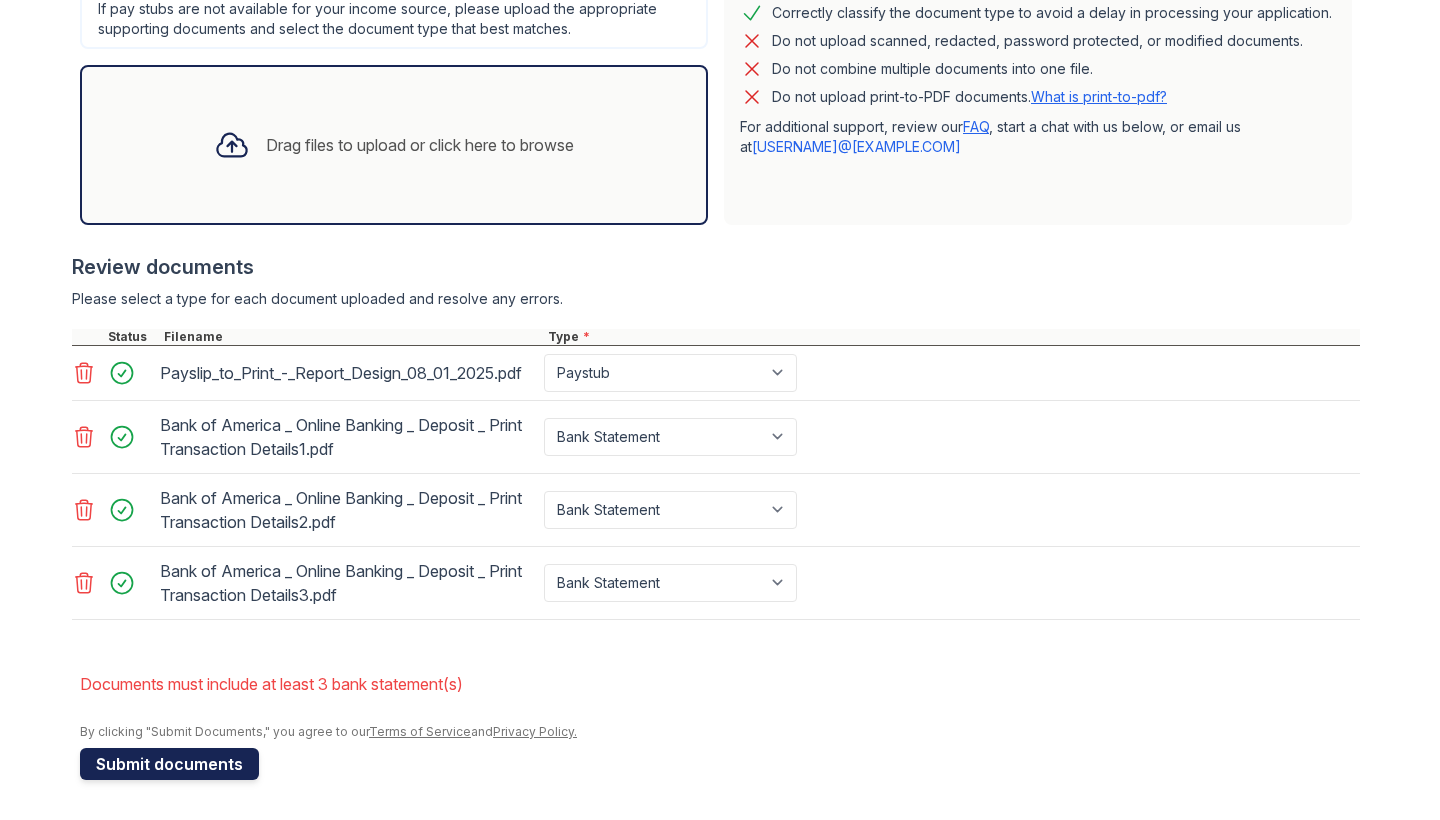 click on "Submit documents" at bounding box center [169, 764] 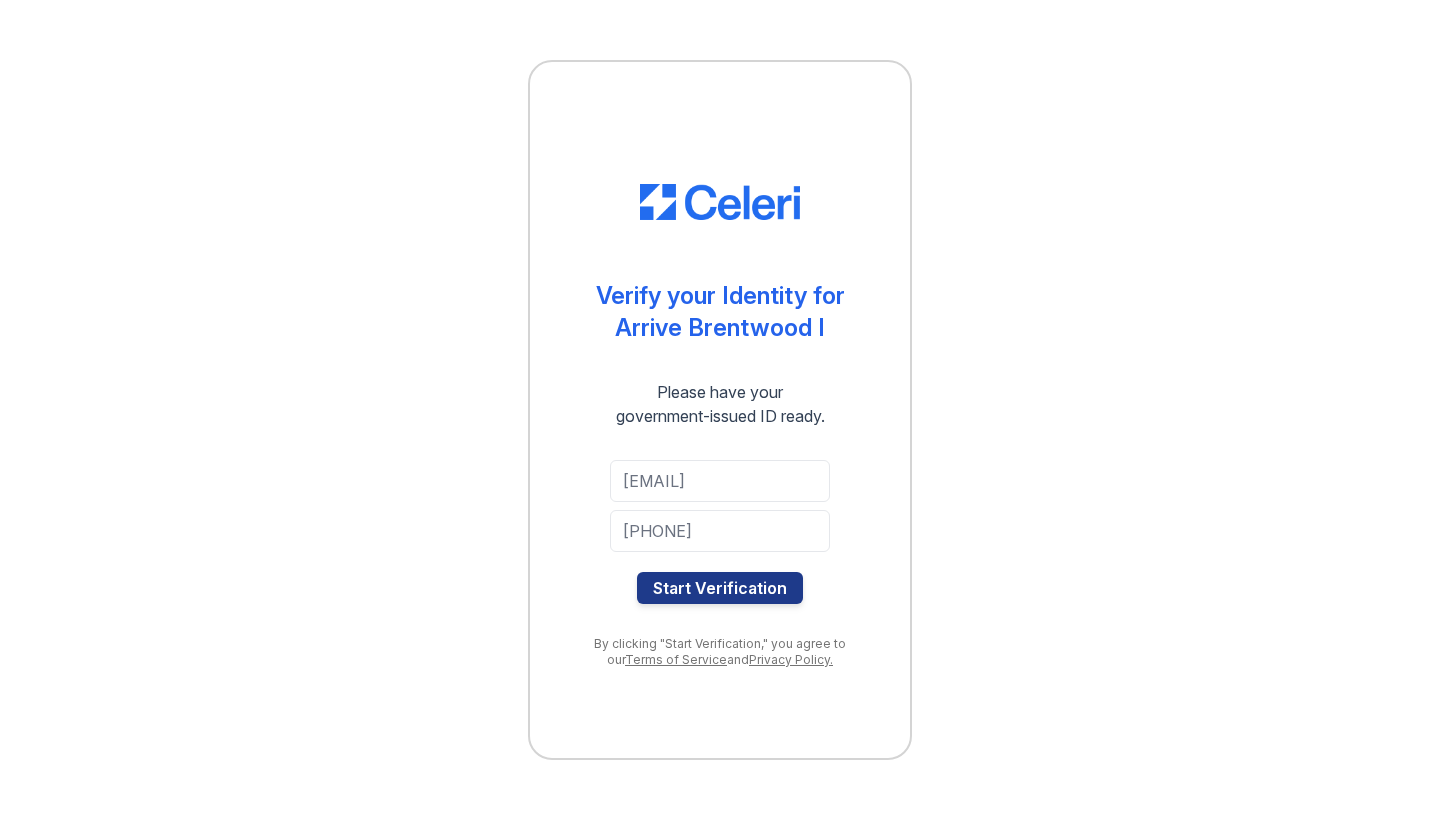 scroll, scrollTop: 0, scrollLeft: 0, axis: both 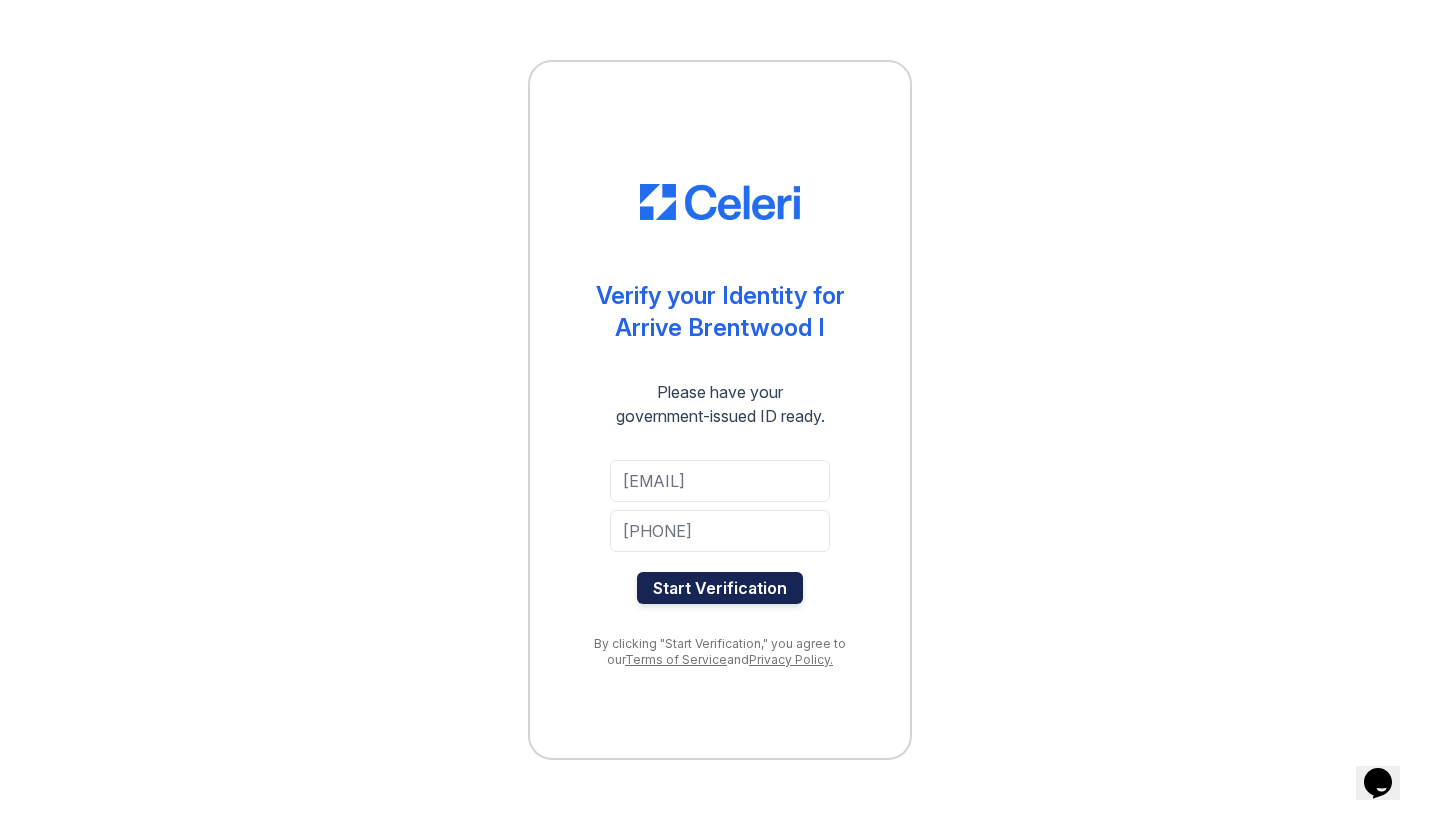 click on "Start Verification" at bounding box center (720, 588) 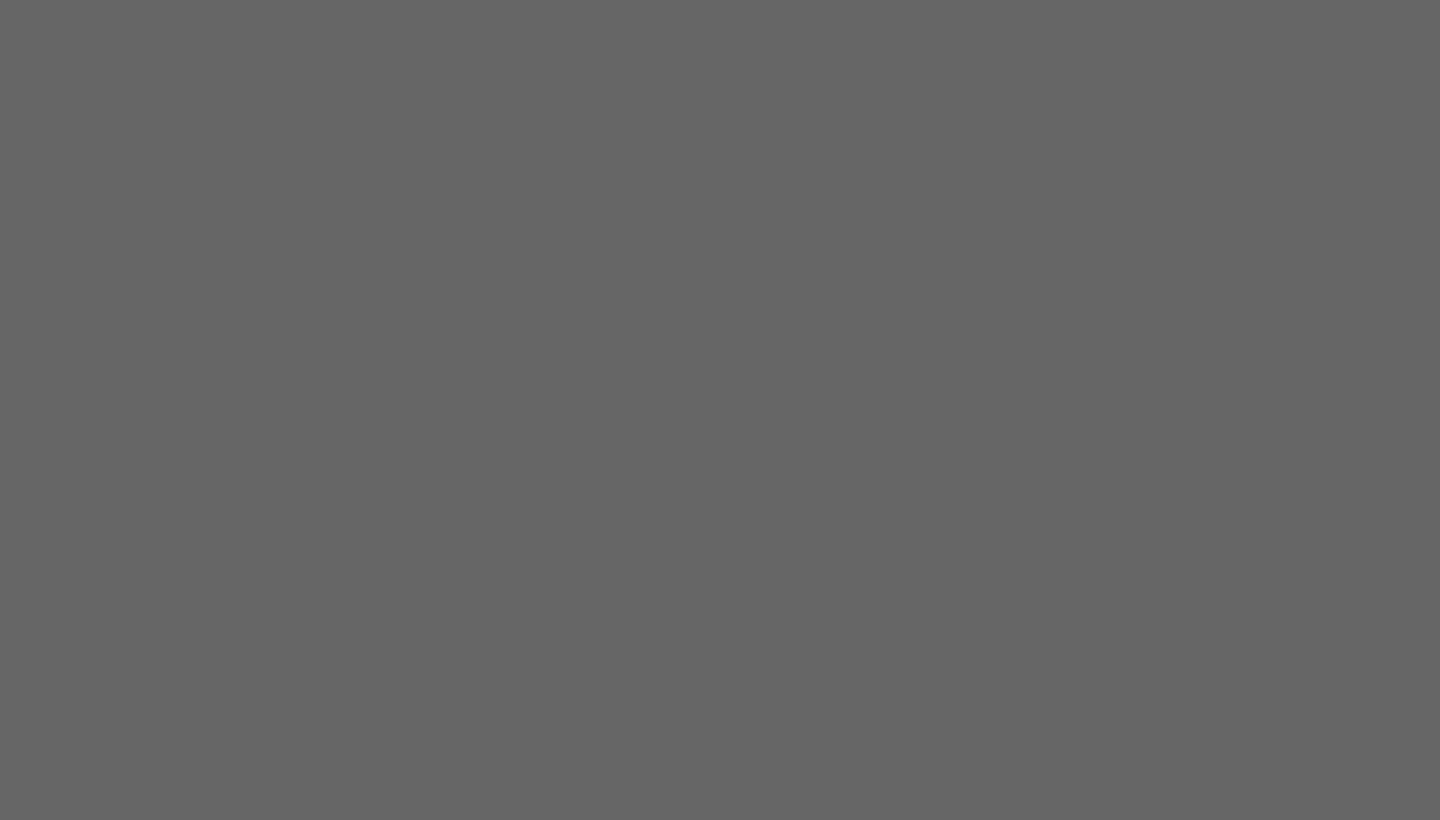 scroll, scrollTop: 0, scrollLeft: 0, axis: both 